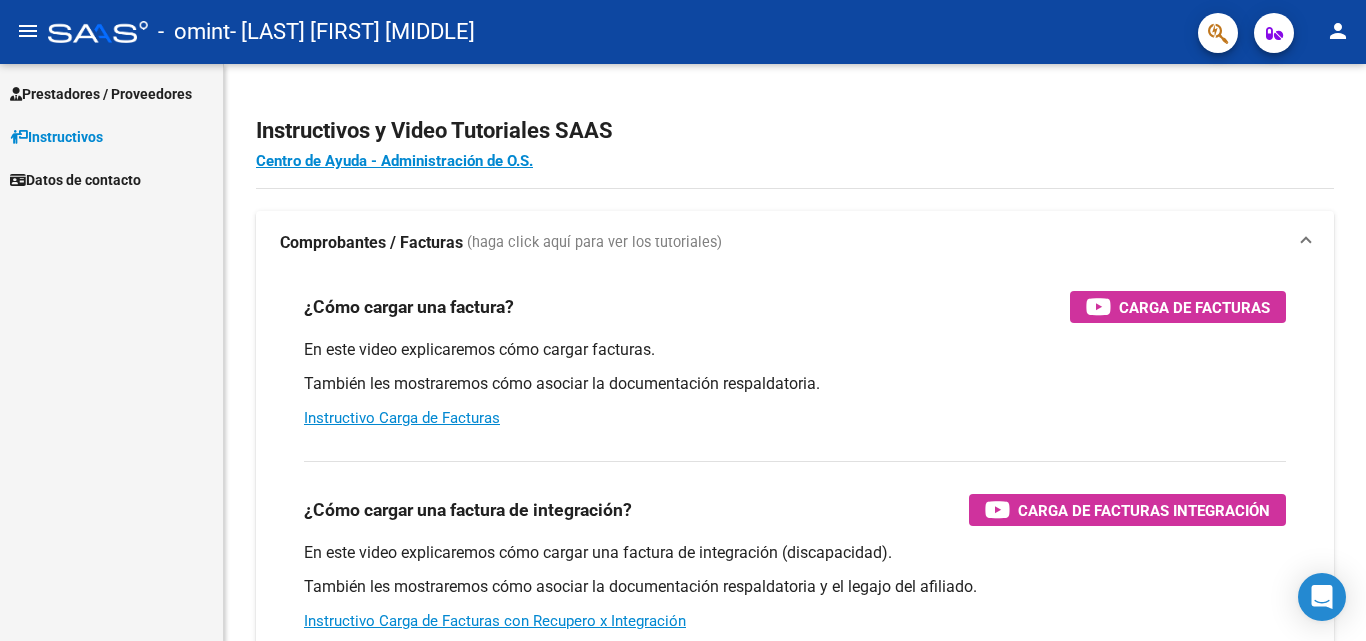 scroll, scrollTop: 0, scrollLeft: 0, axis: both 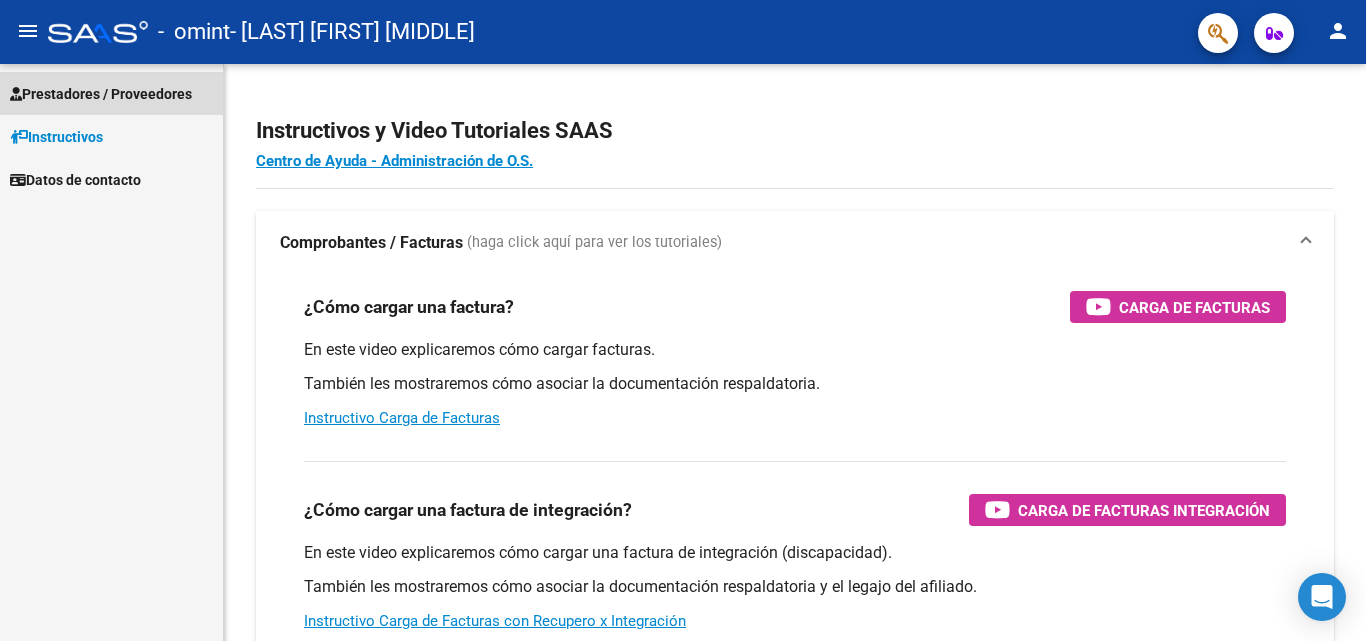 click on "Prestadores / Proveedores" at bounding box center [101, 94] 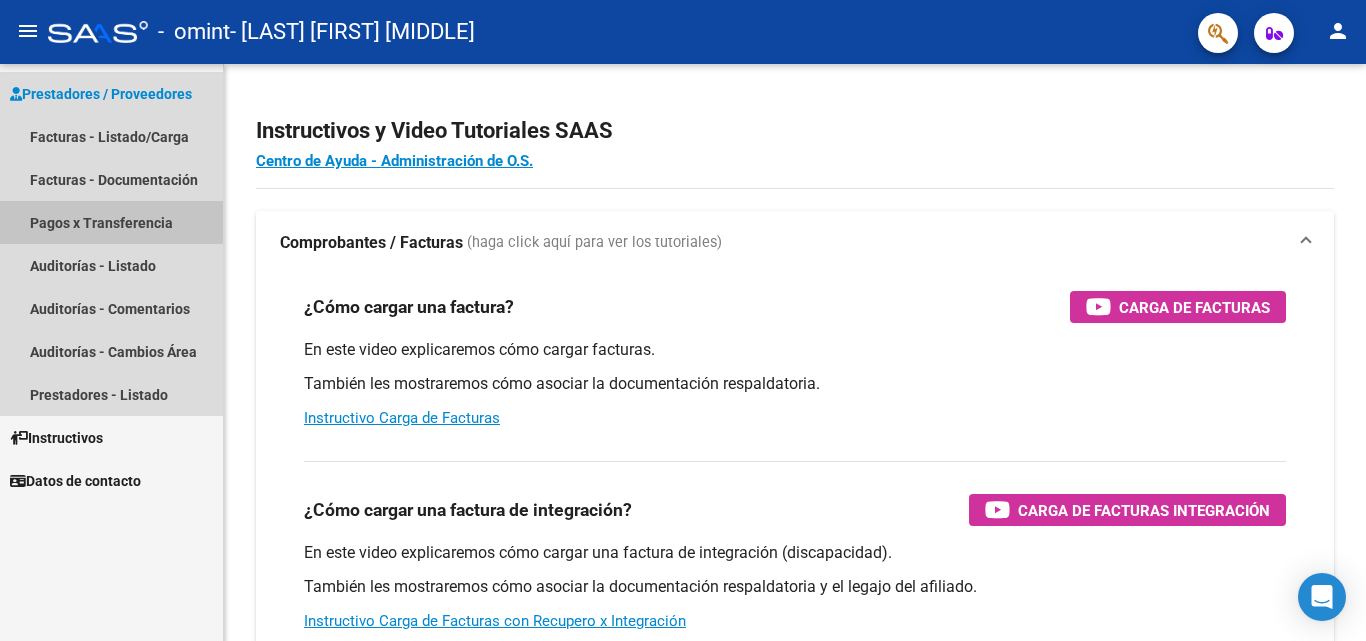 click on "Pagos x Transferencia" at bounding box center [111, 222] 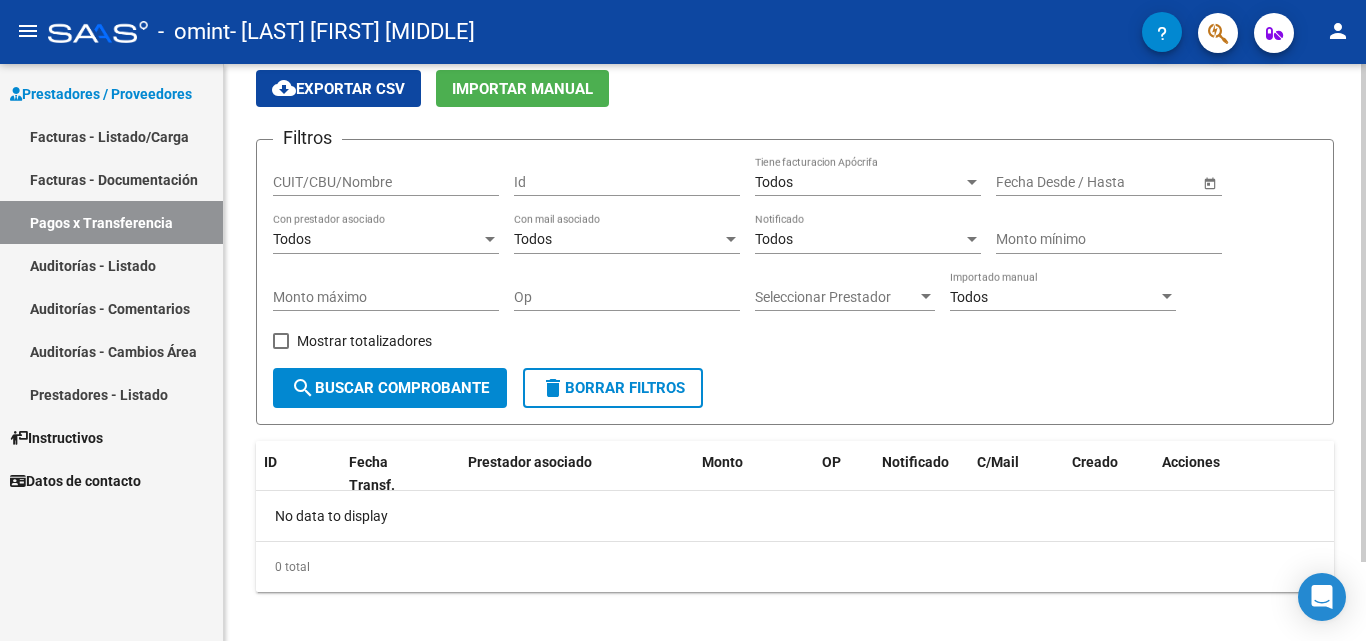 scroll, scrollTop: 92, scrollLeft: 0, axis: vertical 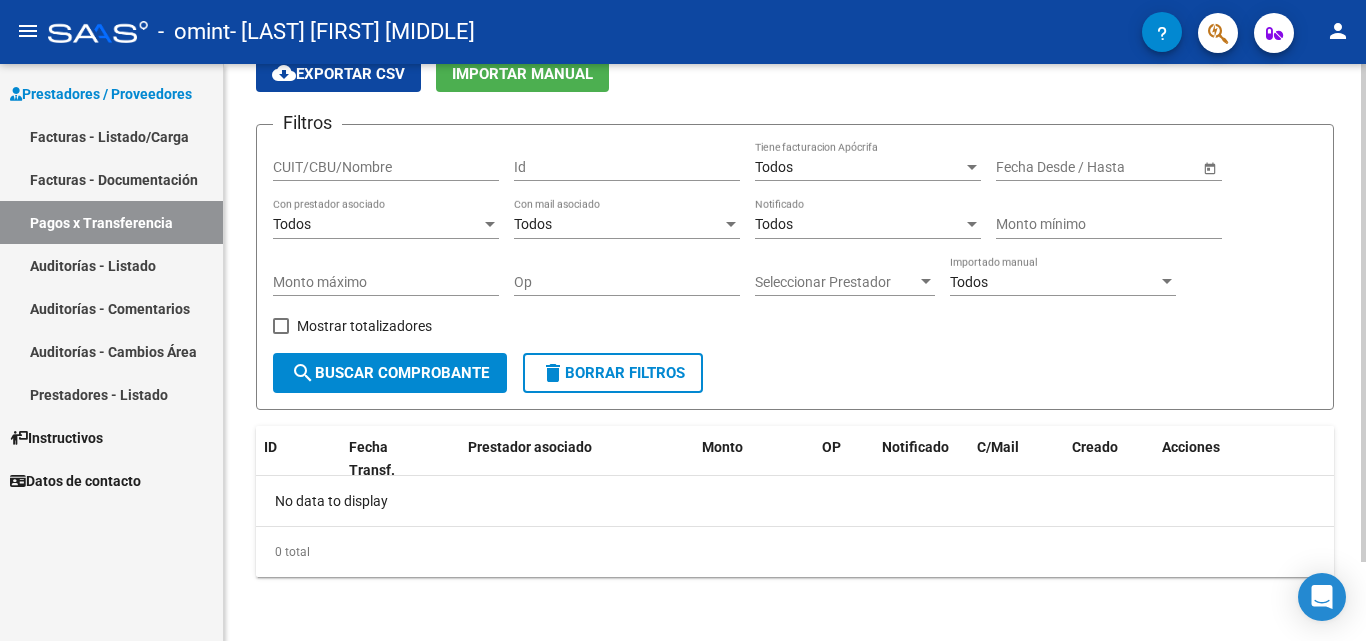 click 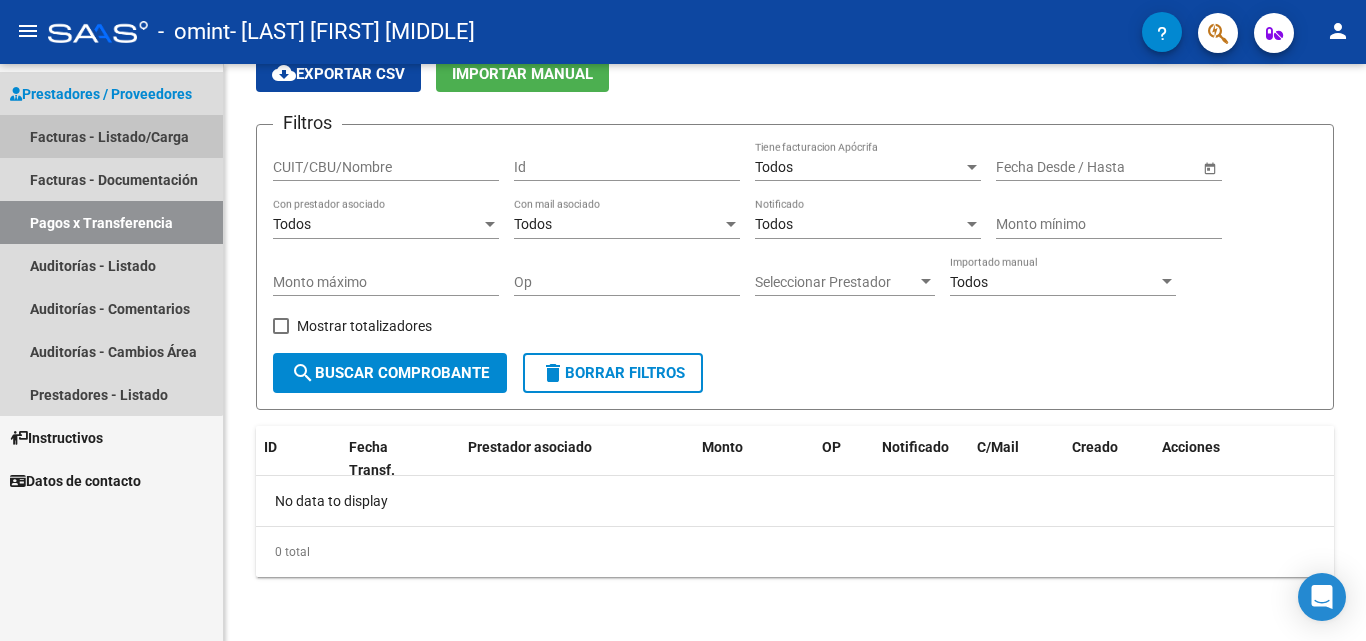 click on "Facturas - Listado/Carga" at bounding box center (111, 136) 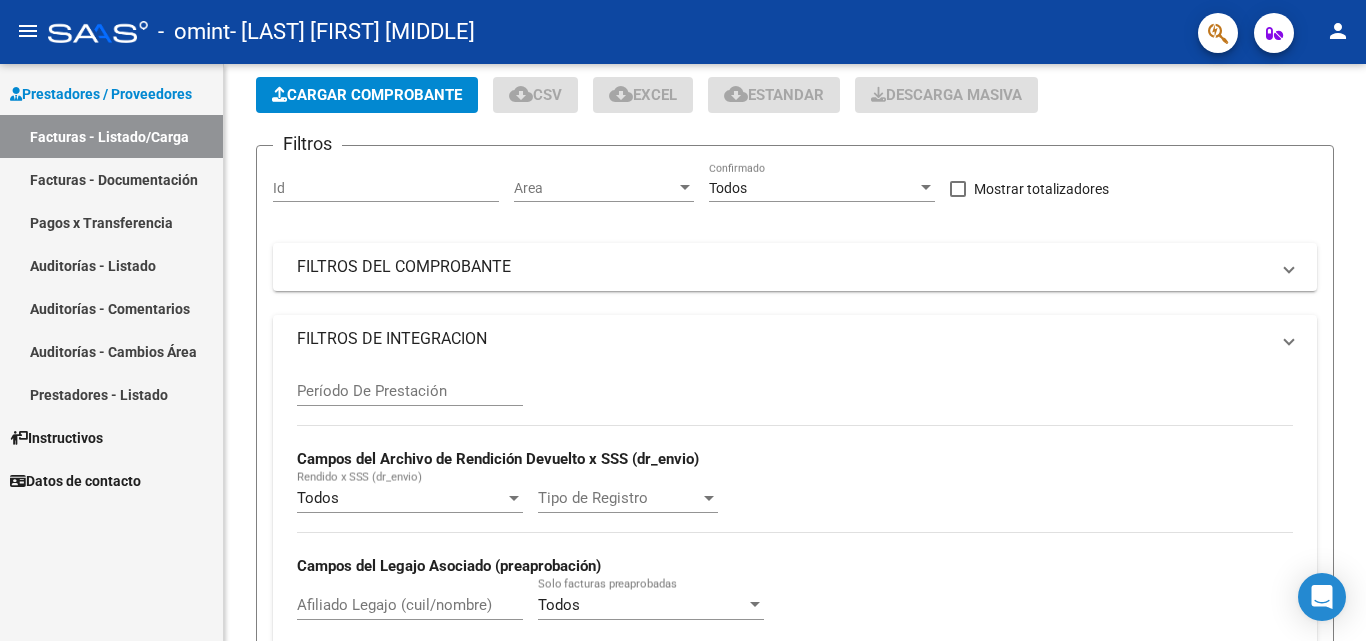 scroll, scrollTop: 0, scrollLeft: 0, axis: both 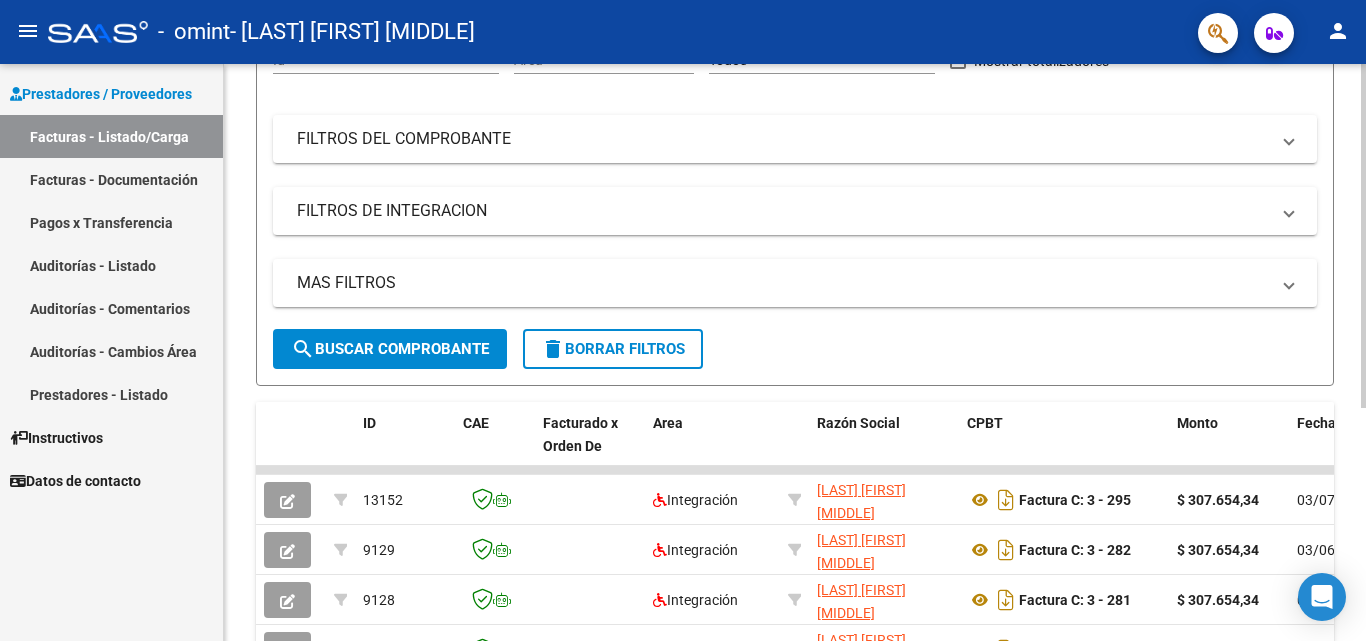 click 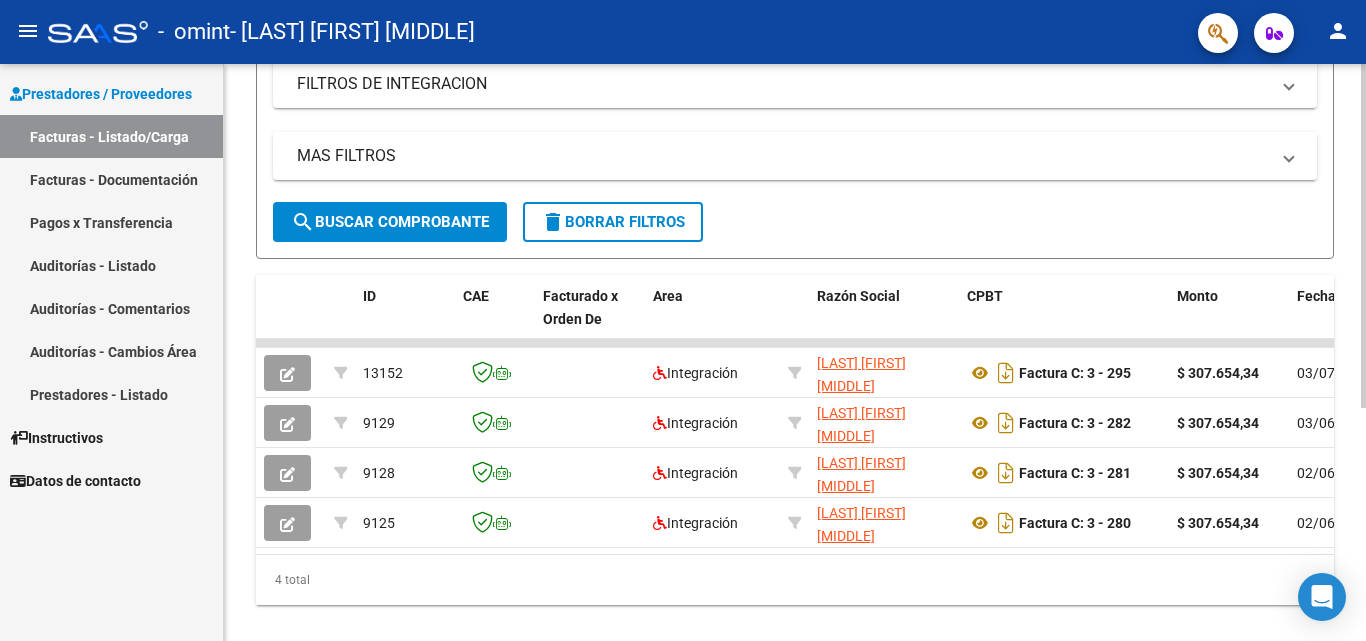 scroll, scrollTop: 391, scrollLeft: 0, axis: vertical 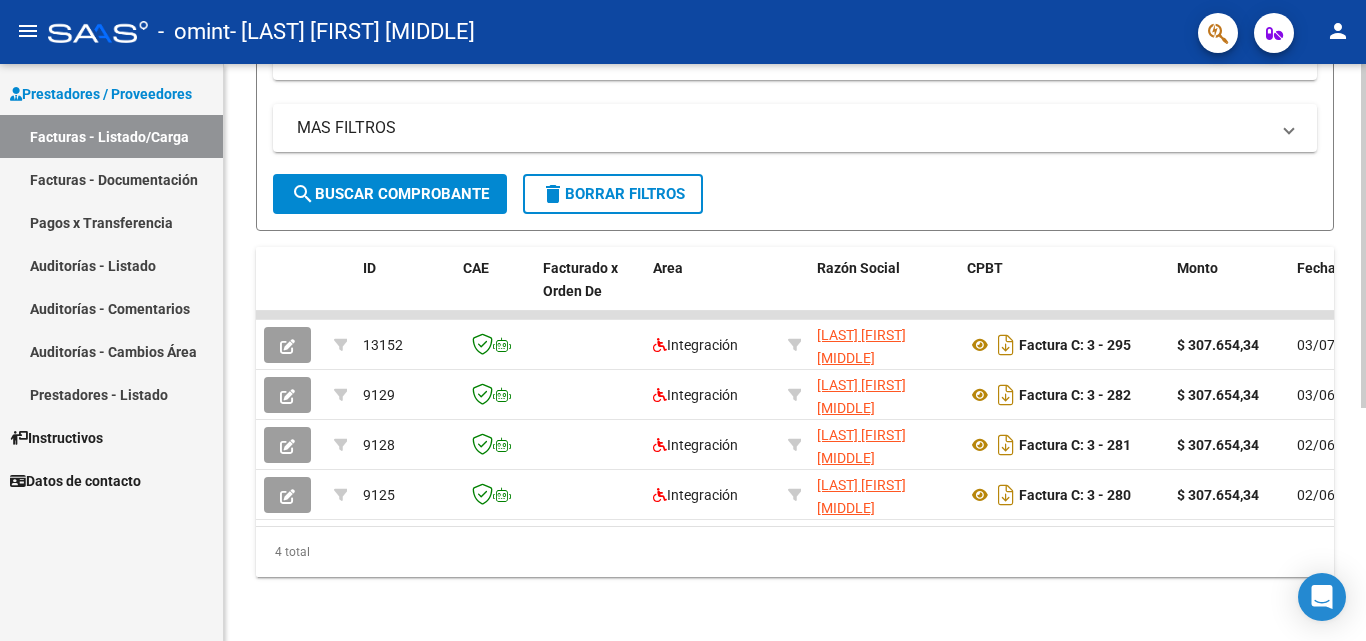 click 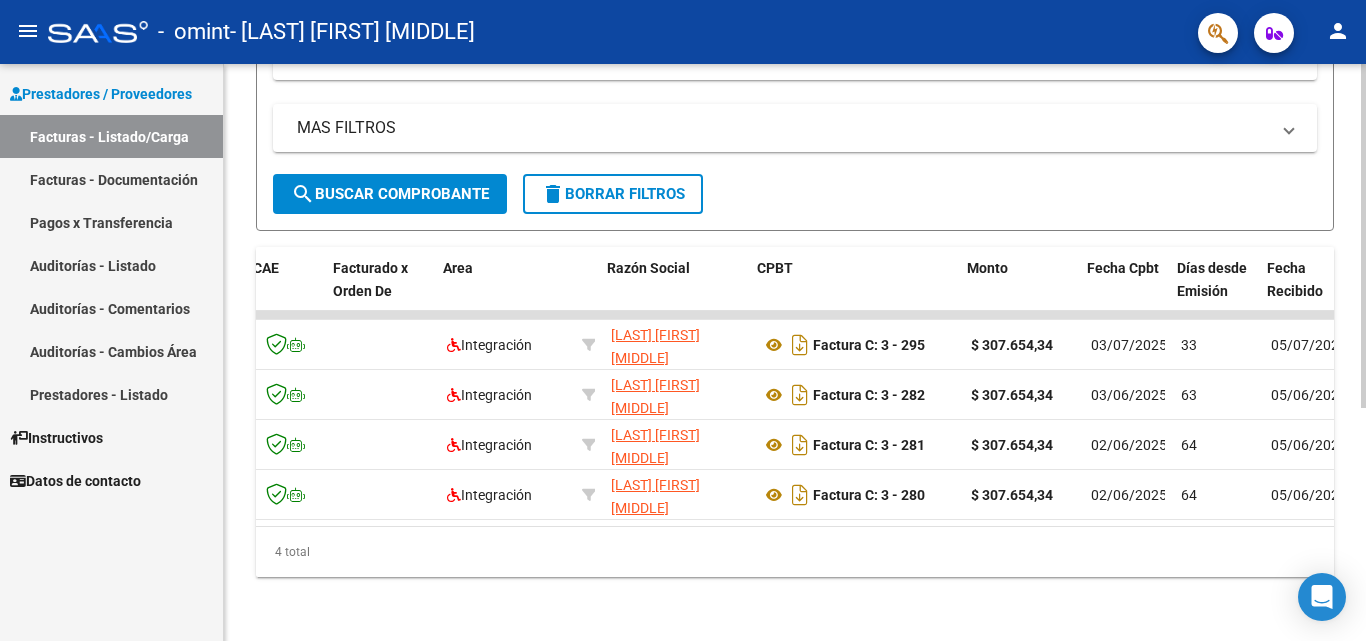 scroll, scrollTop: 0, scrollLeft: 210, axis: horizontal 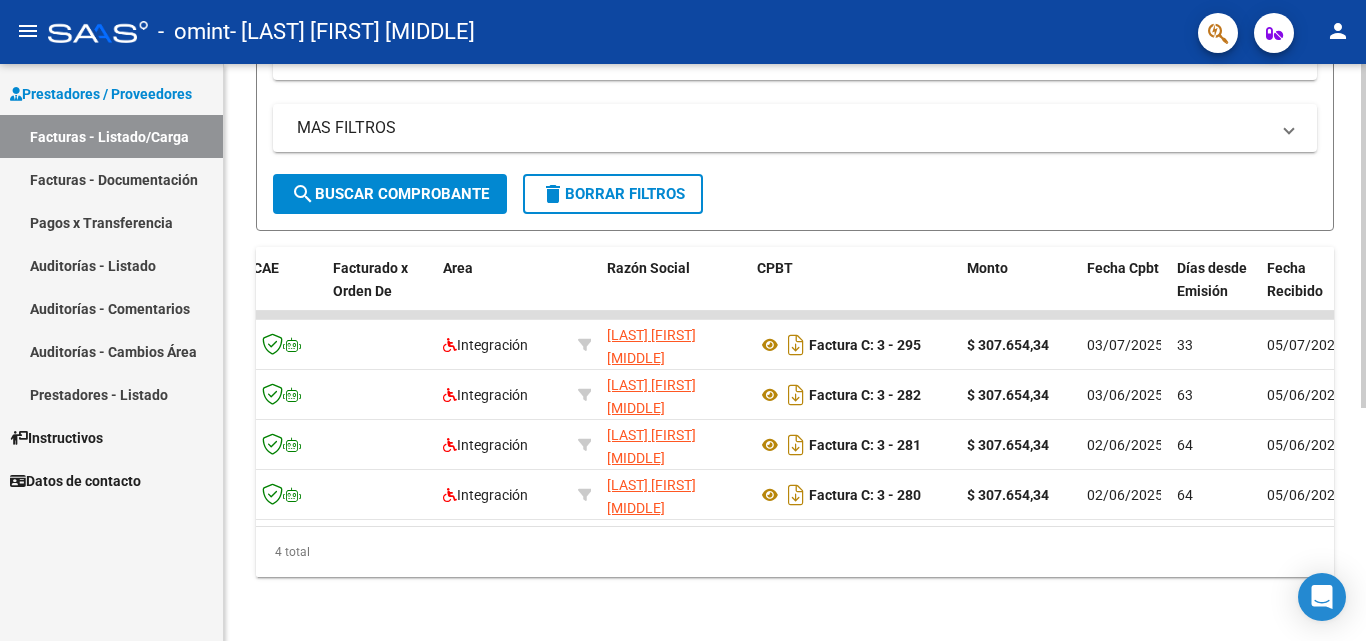 click 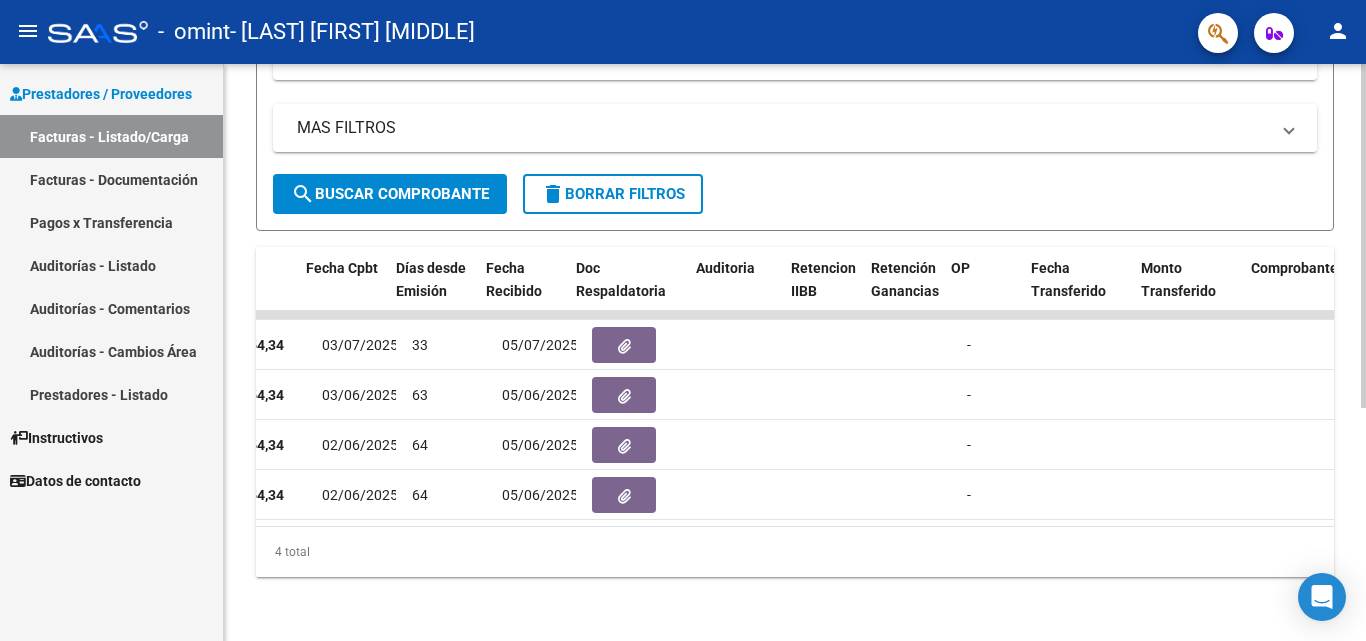scroll, scrollTop: 0, scrollLeft: 1031, axis: horizontal 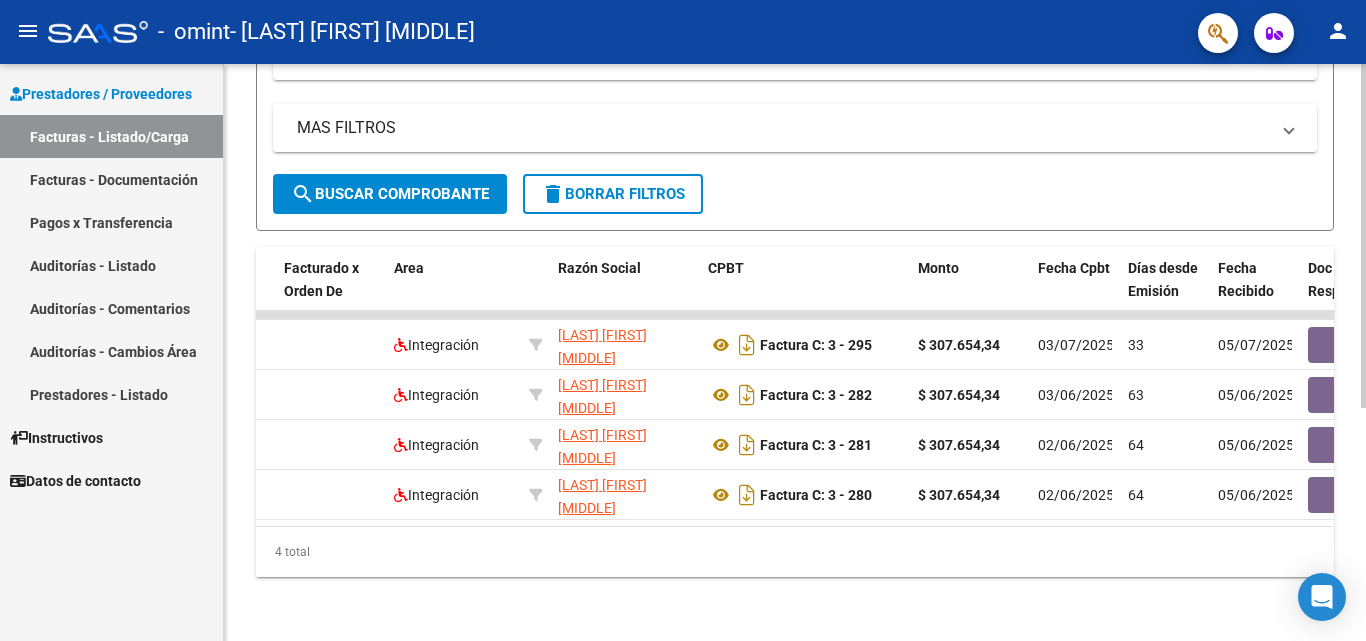 drag, startPoint x: 552, startPoint y: 531, endPoint x: 412, endPoint y: 533, distance: 140.01428 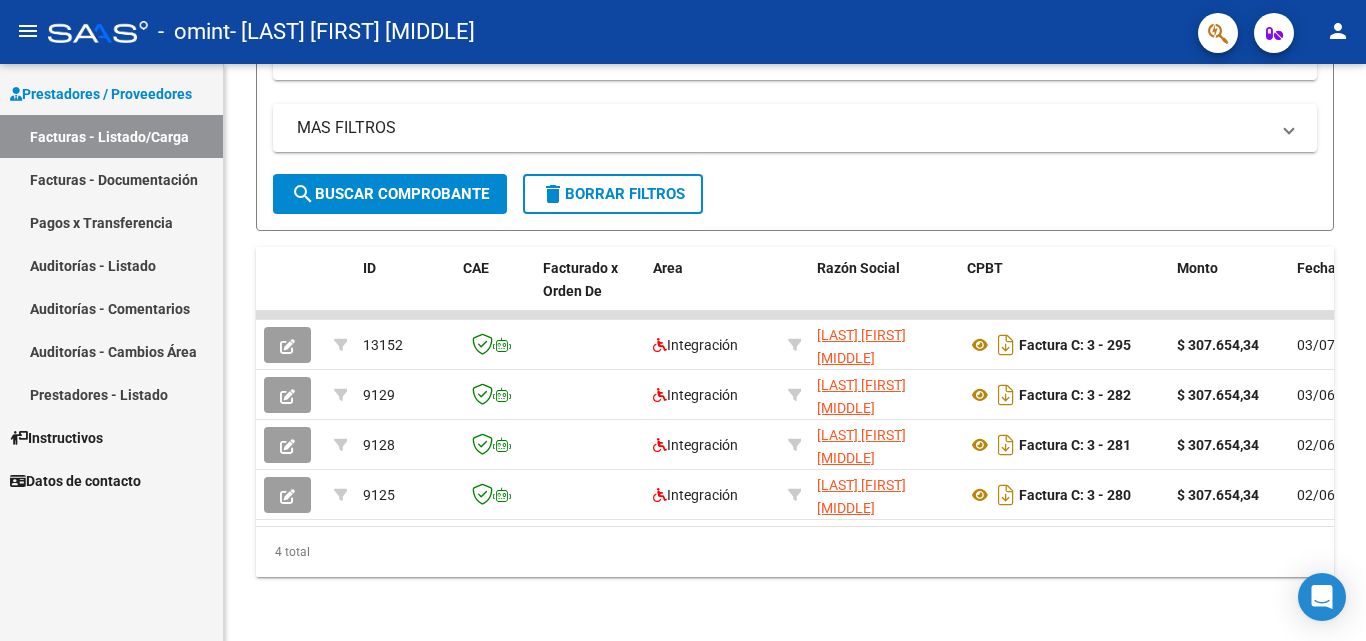 click on "Prestadores / Proveedores" at bounding box center (101, 94) 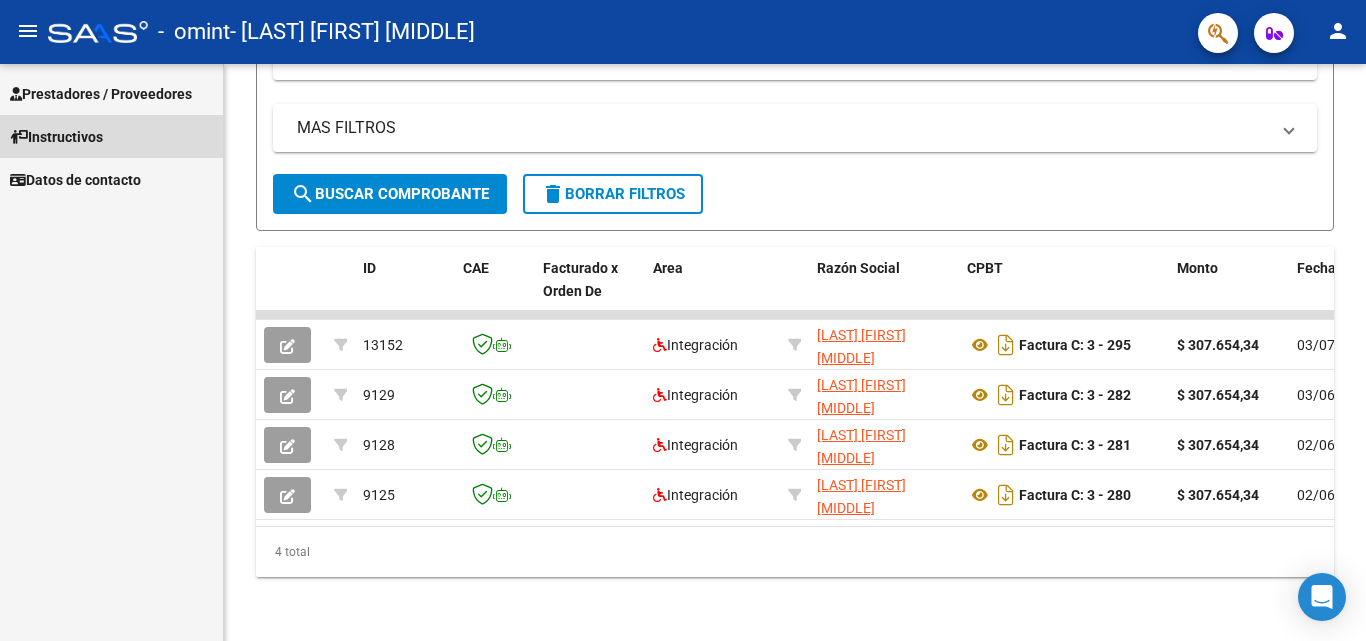 click on "Instructivos" at bounding box center (56, 137) 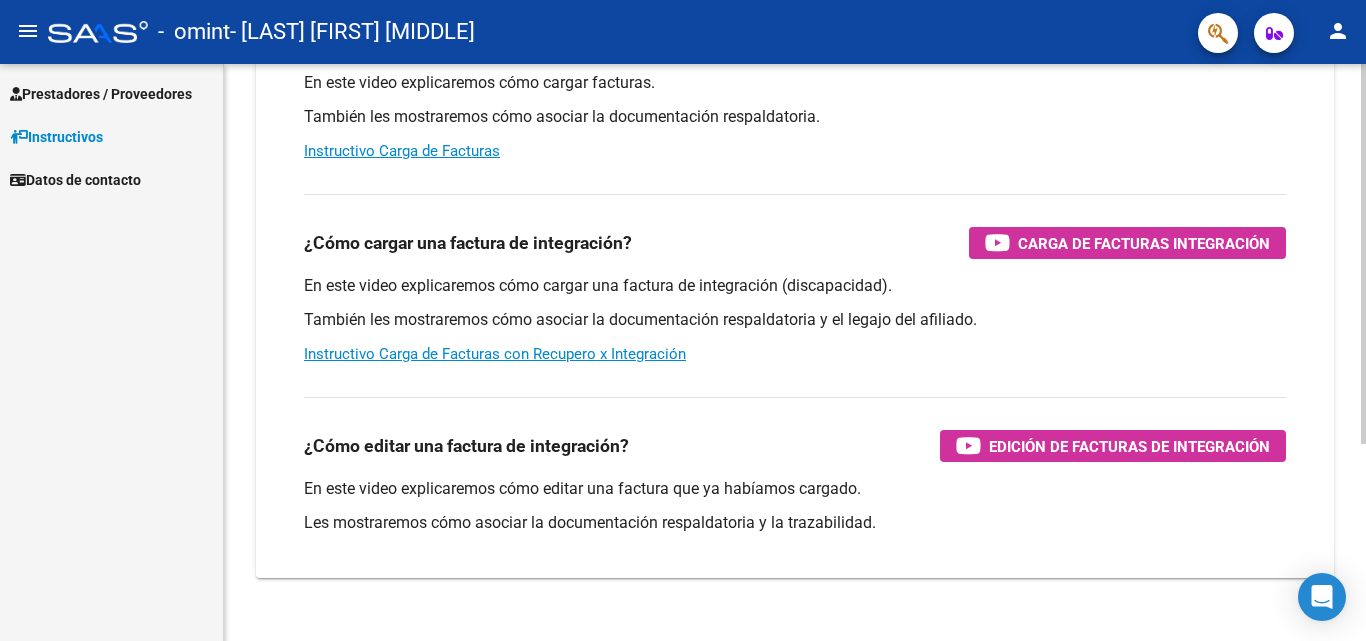 scroll, scrollTop: 262, scrollLeft: 0, axis: vertical 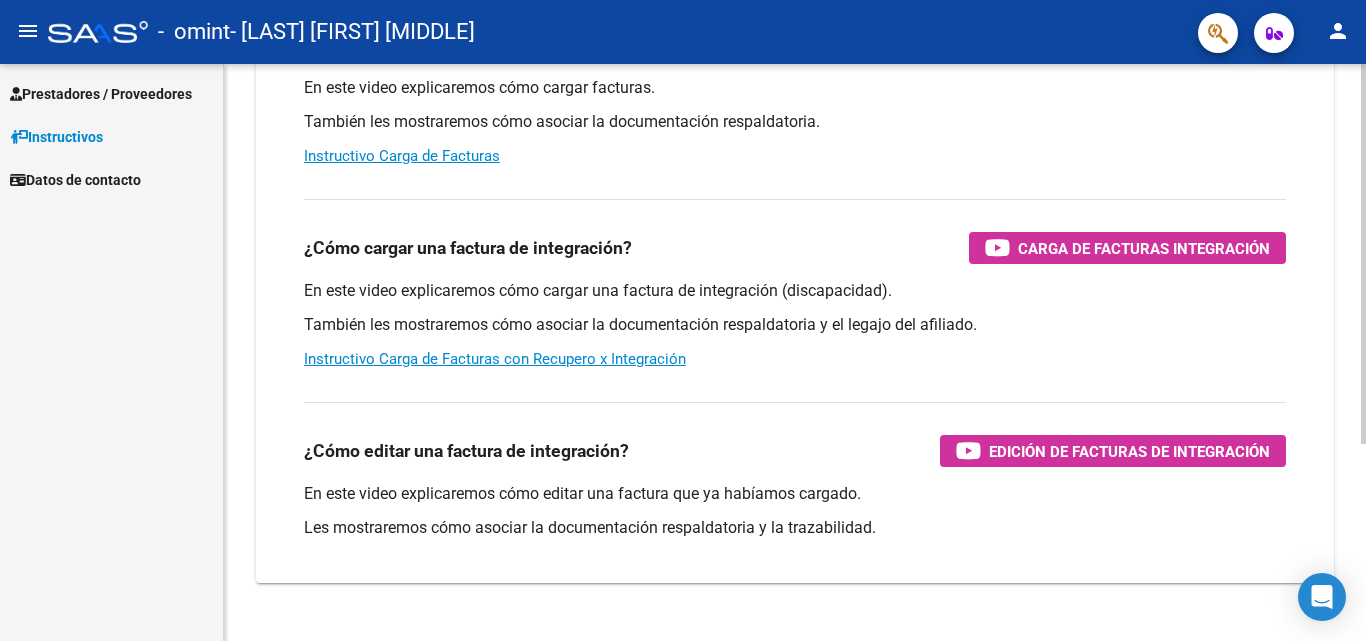 click 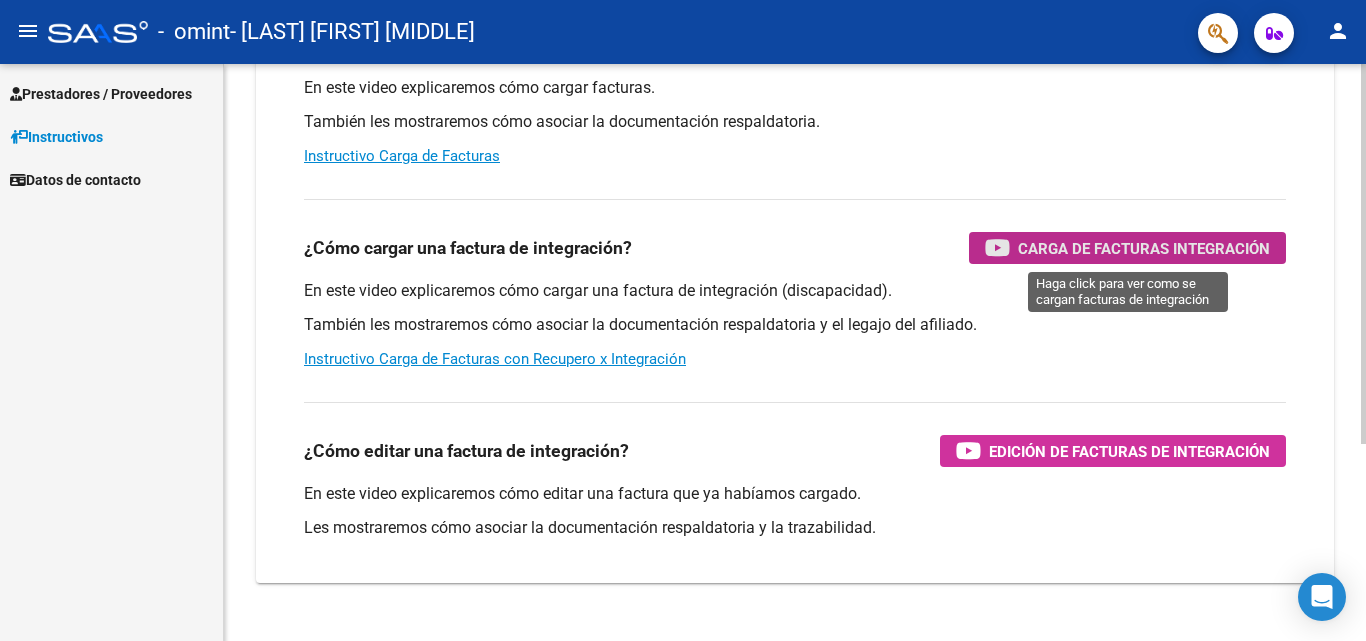 click on "Carga de Facturas Integración" at bounding box center [1144, 248] 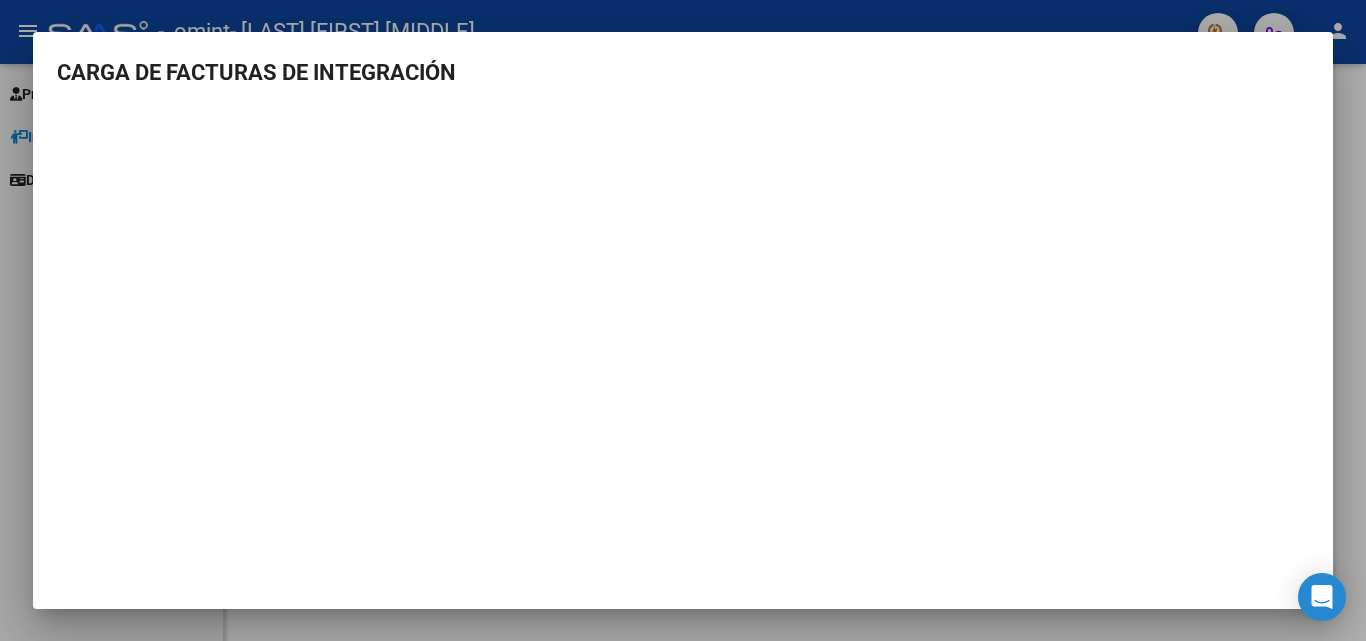 click at bounding box center (683, 320) 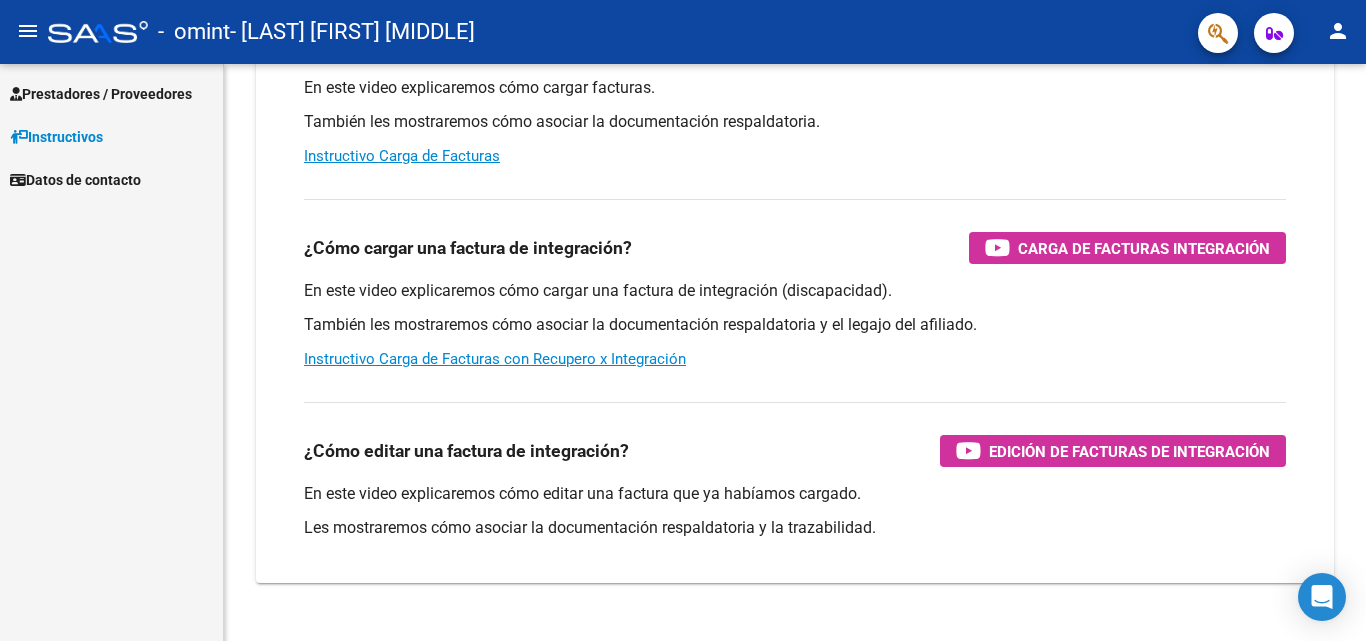 click on "Prestadores / Proveedores" at bounding box center [101, 94] 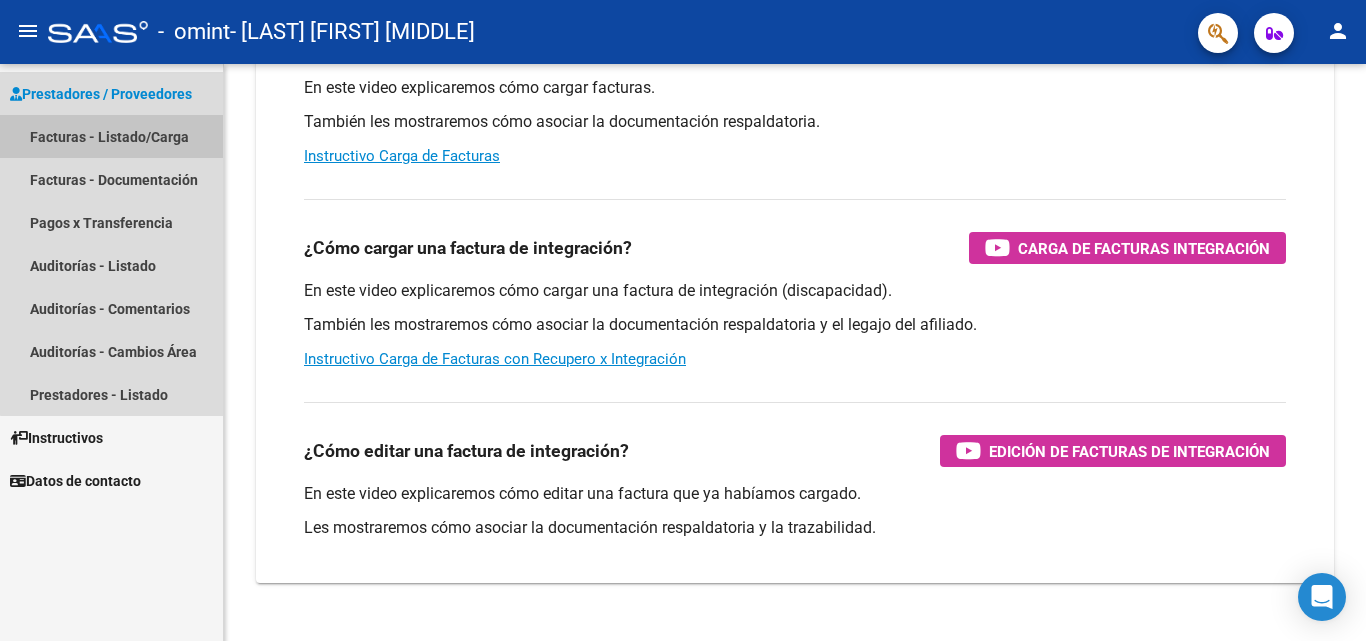 click on "Facturas - Listado/Carga" at bounding box center [111, 136] 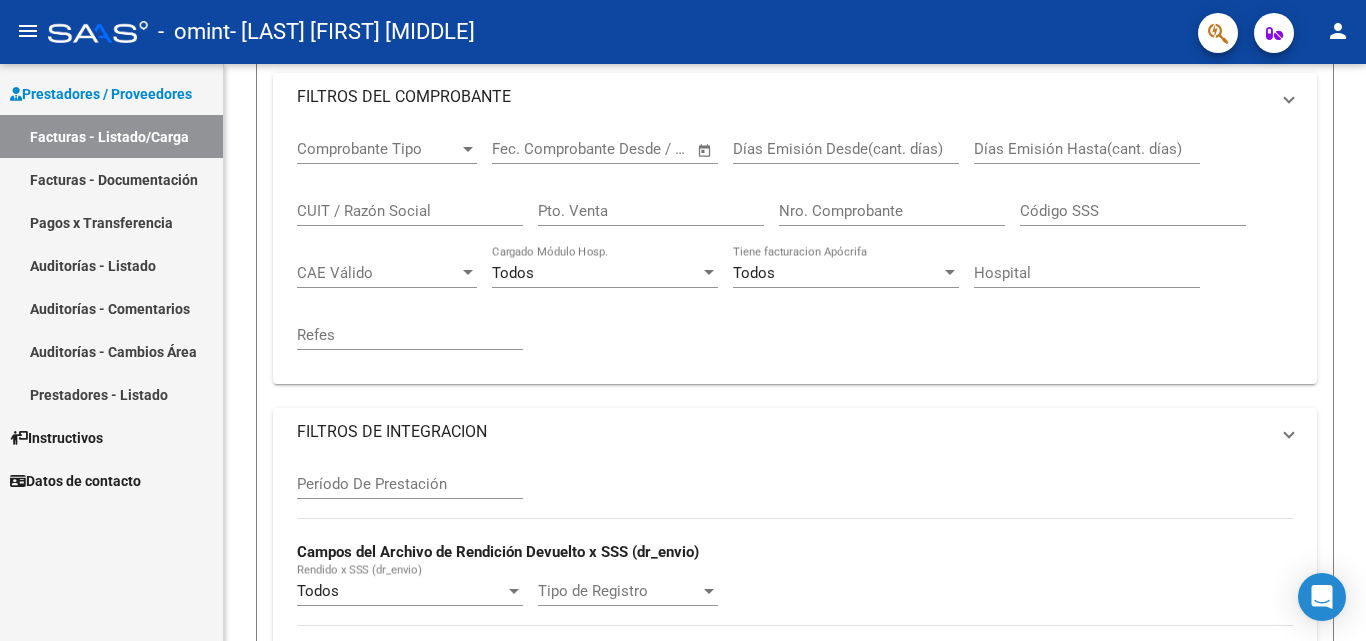 scroll, scrollTop: 0, scrollLeft: 0, axis: both 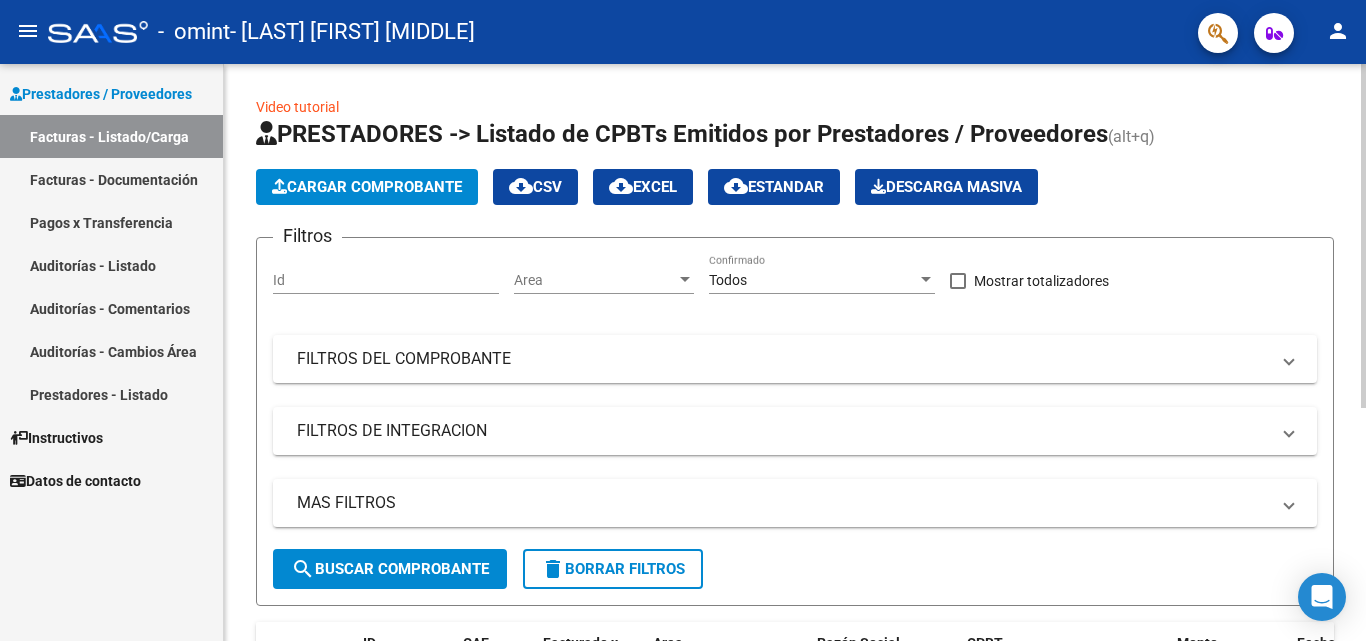 click on "Cargar Comprobante" 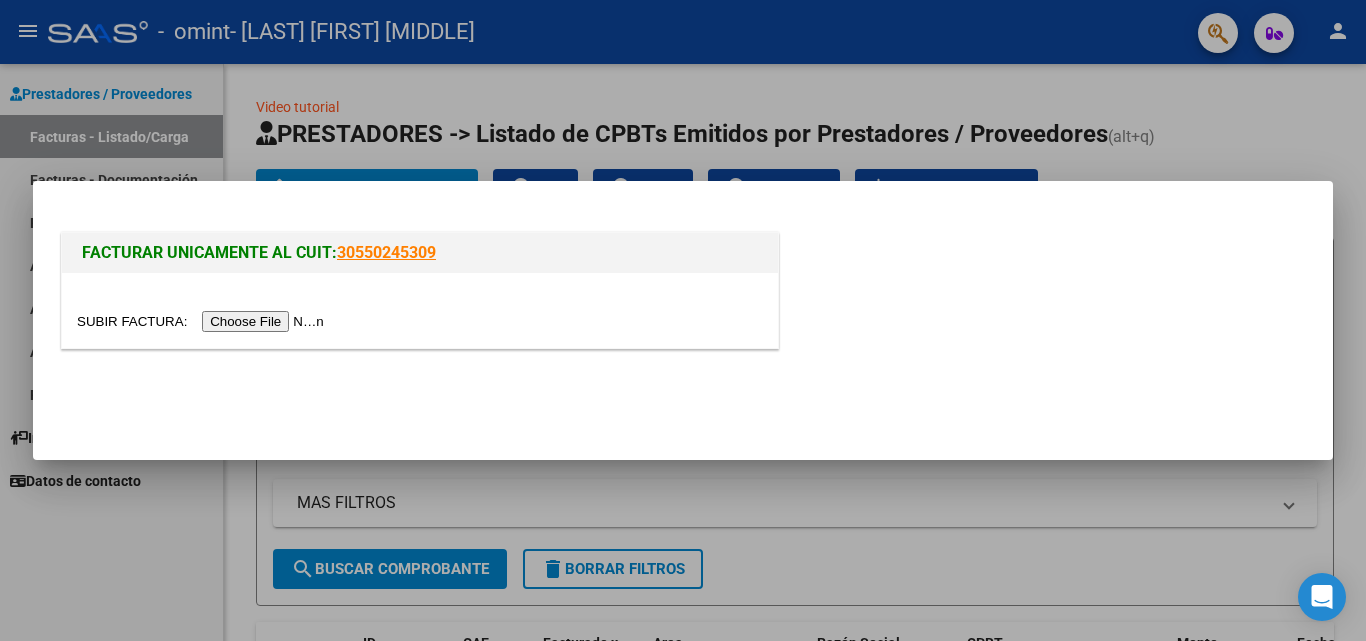 click at bounding box center (203, 321) 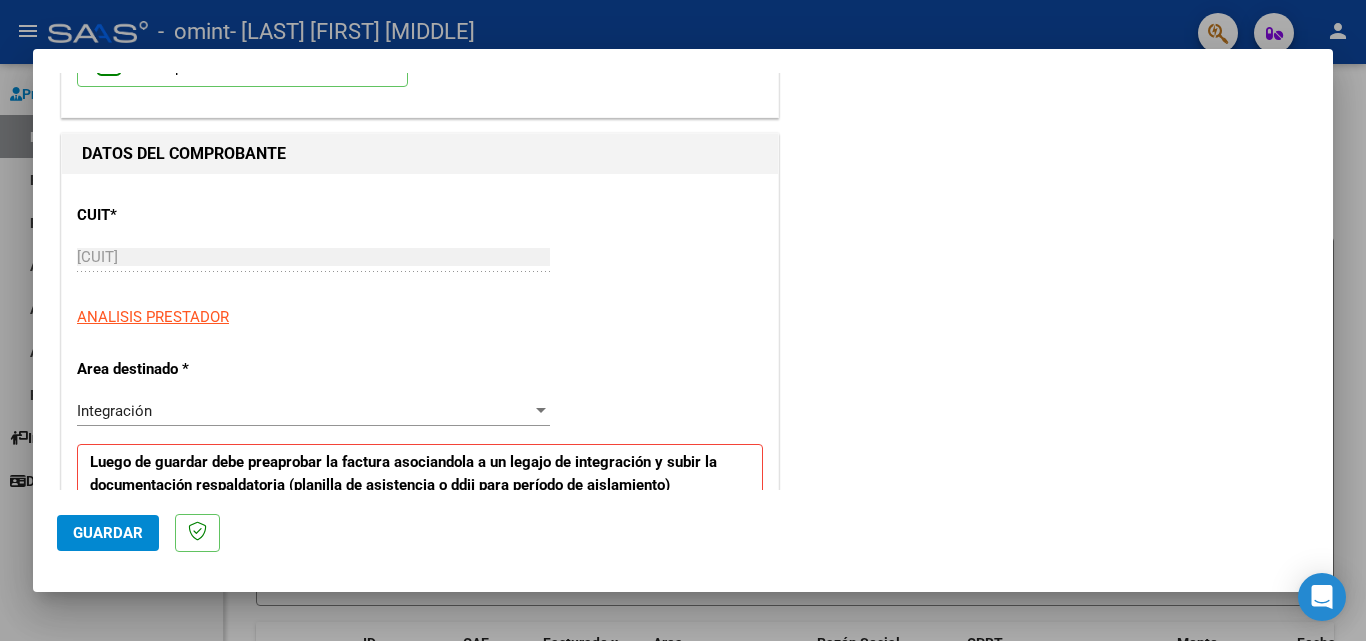 scroll, scrollTop: 154, scrollLeft: 0, axis: vertical 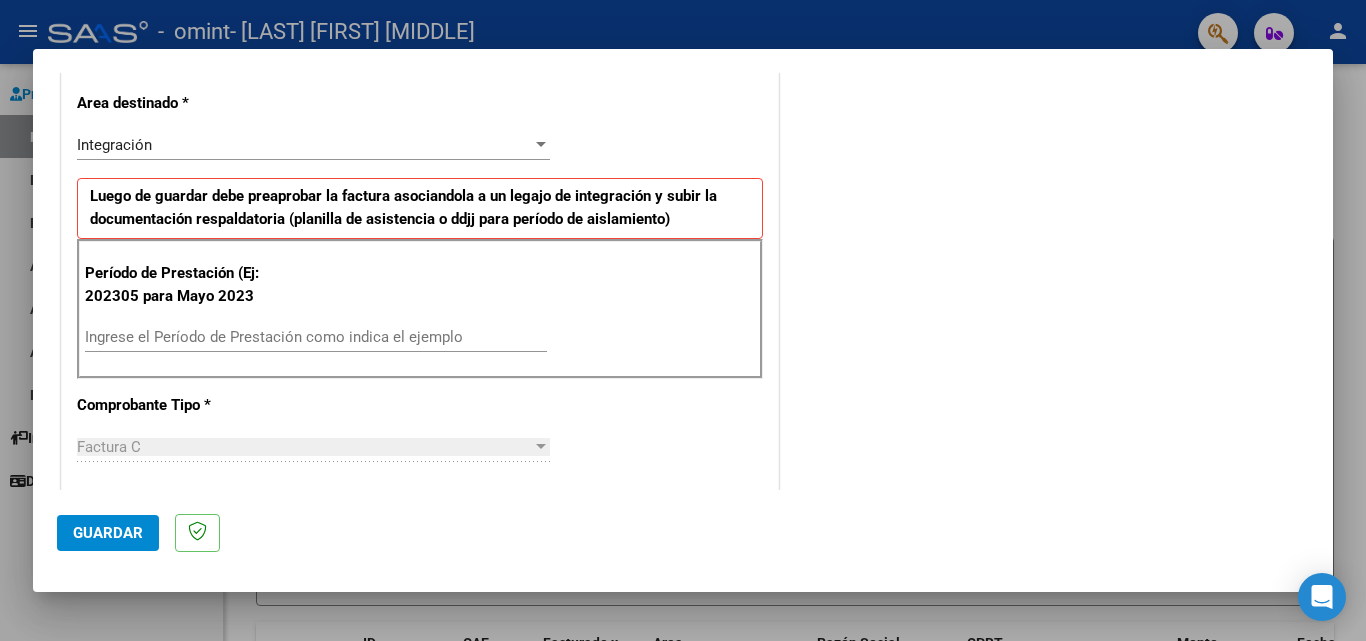 click at bounding box center (683, 320) 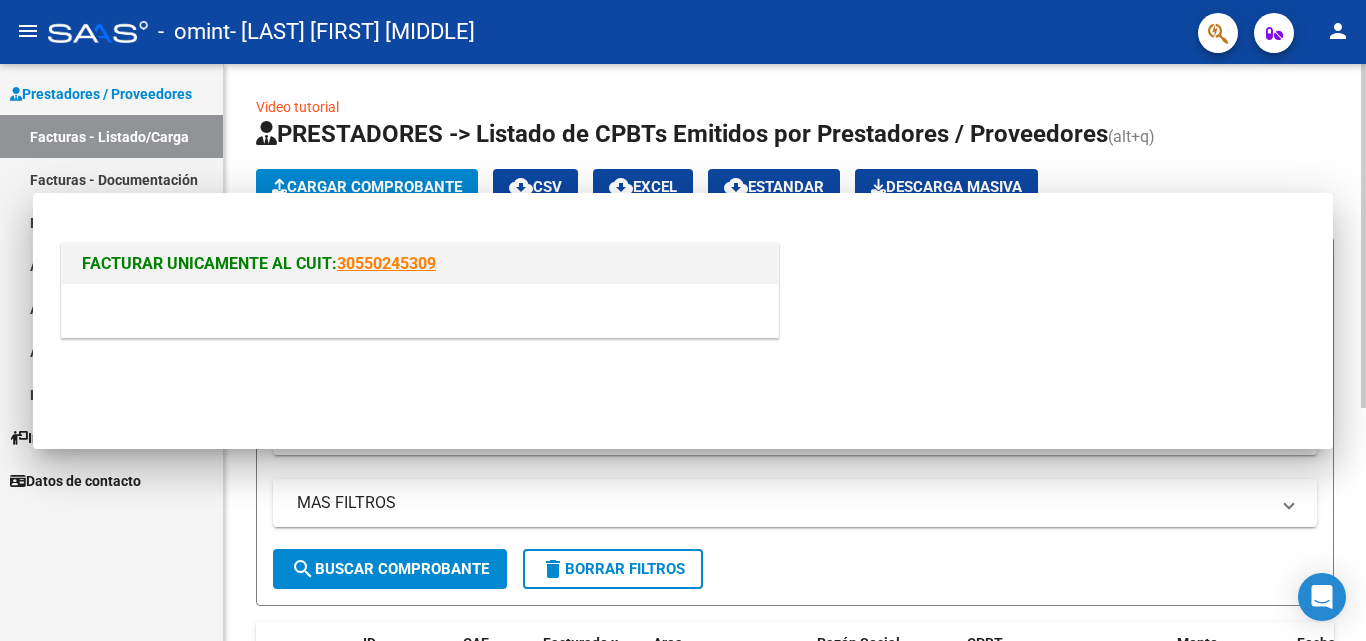 scroll, scrollTop: 0, scrollLeft: 0, axis: both 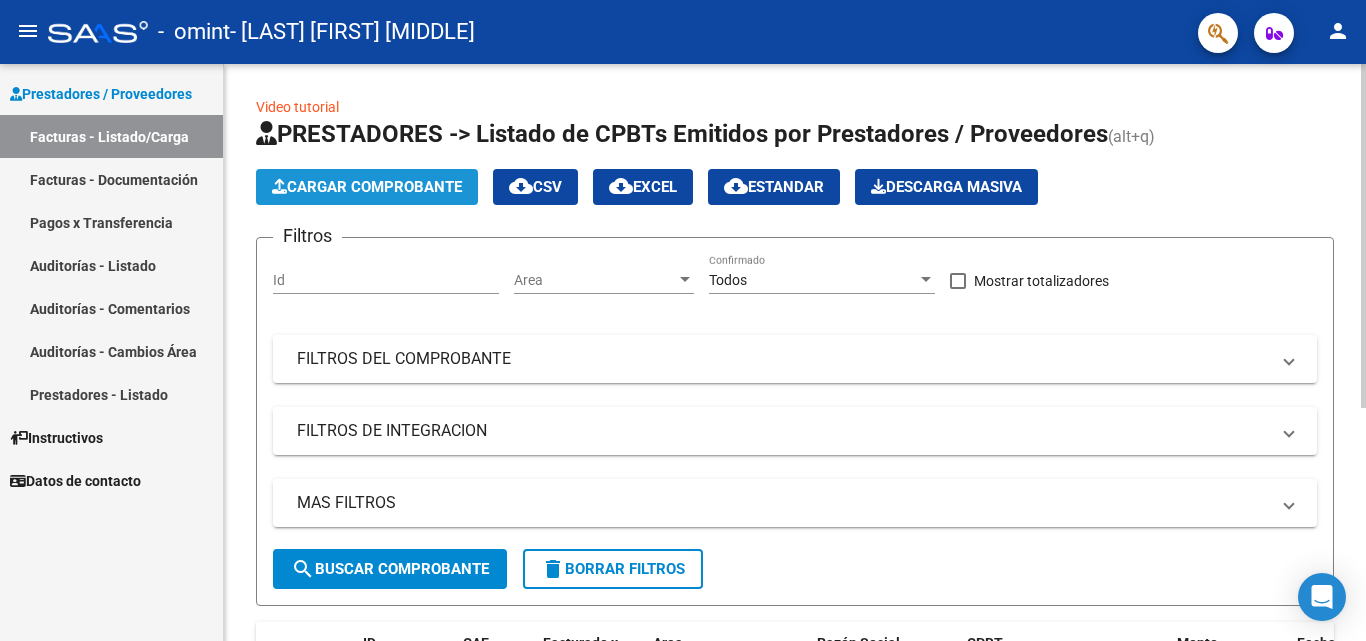click on "Cargar Comprobante" 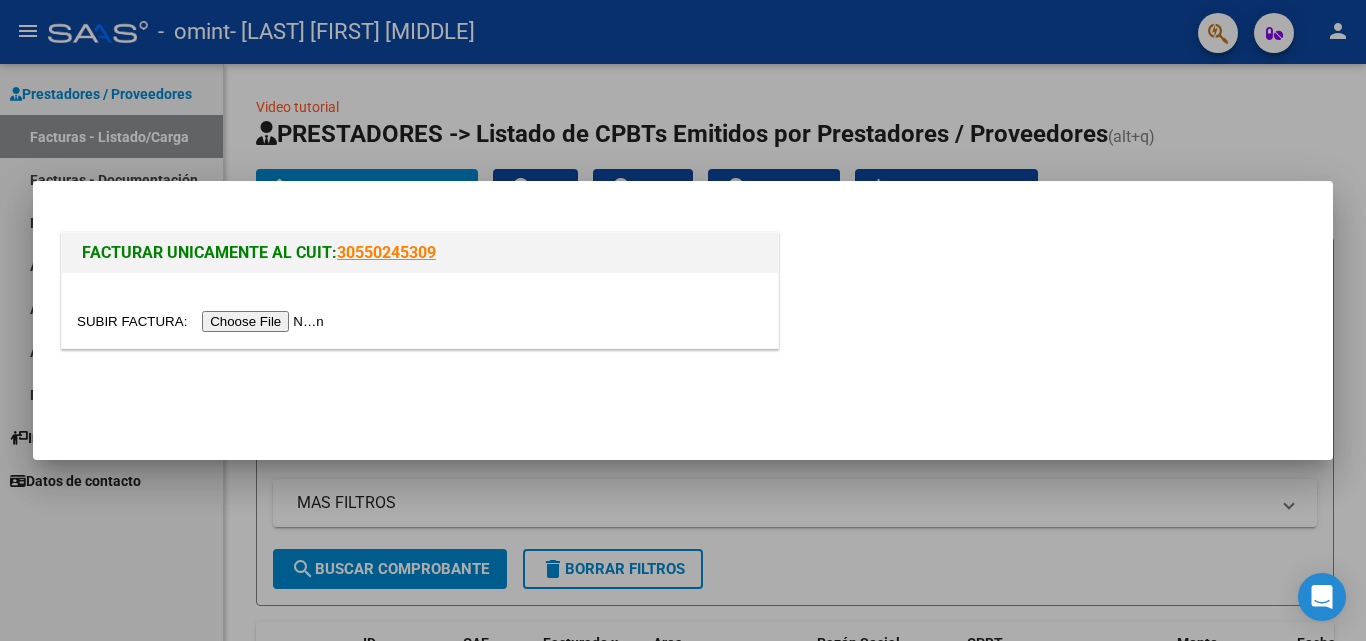 click at bounding box center [203, 321] 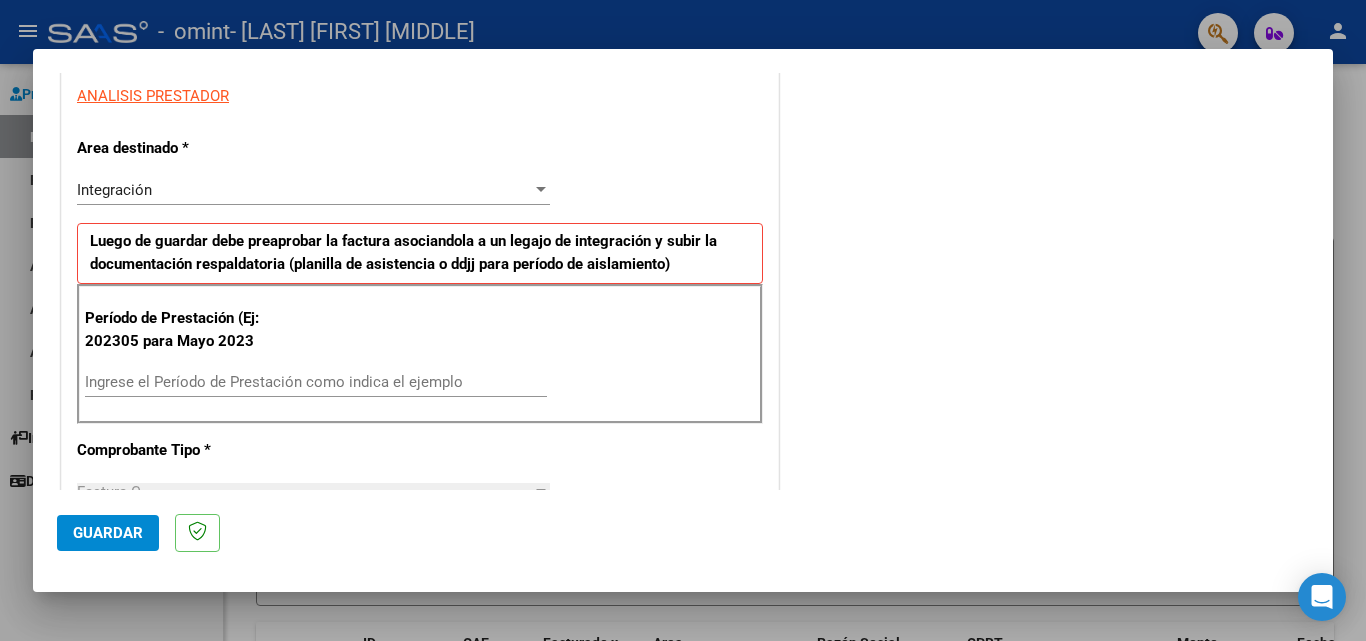 scroll, scrollTop: 375, scrollLeft: 0, axis: vertical 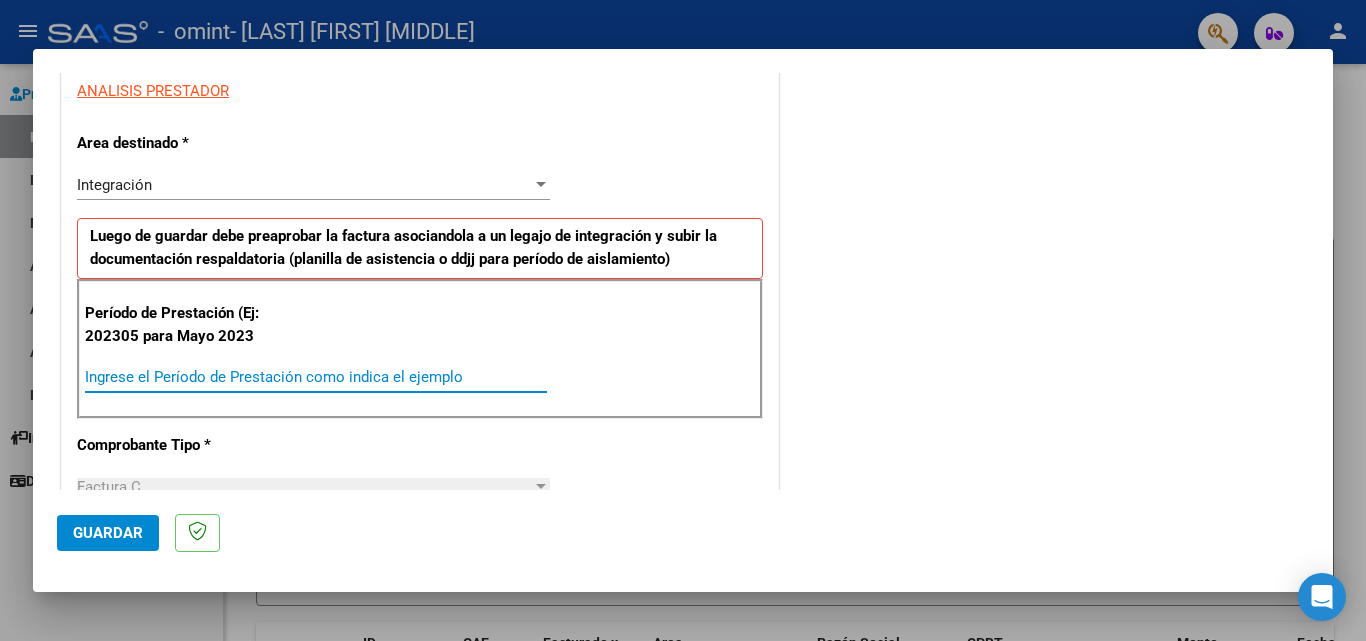 click on "Ingrese el Período de Prestación como indica el ejemplo" at bounding box center [316, 377] 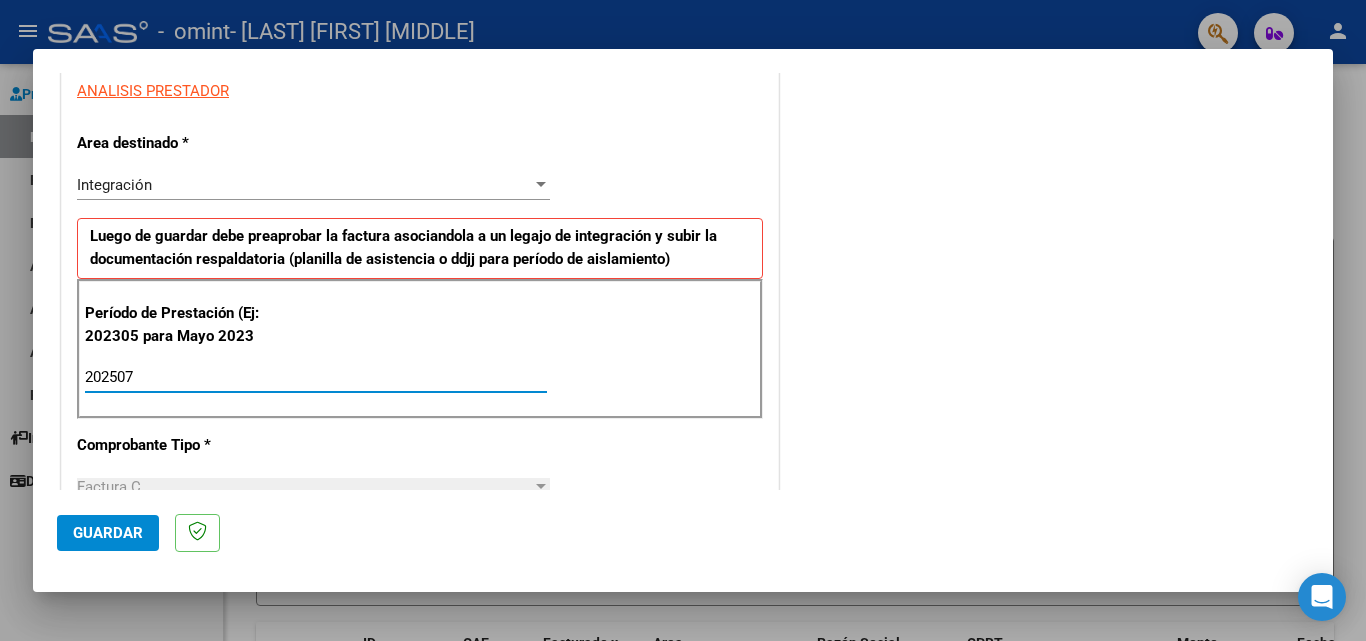 type on "202507" 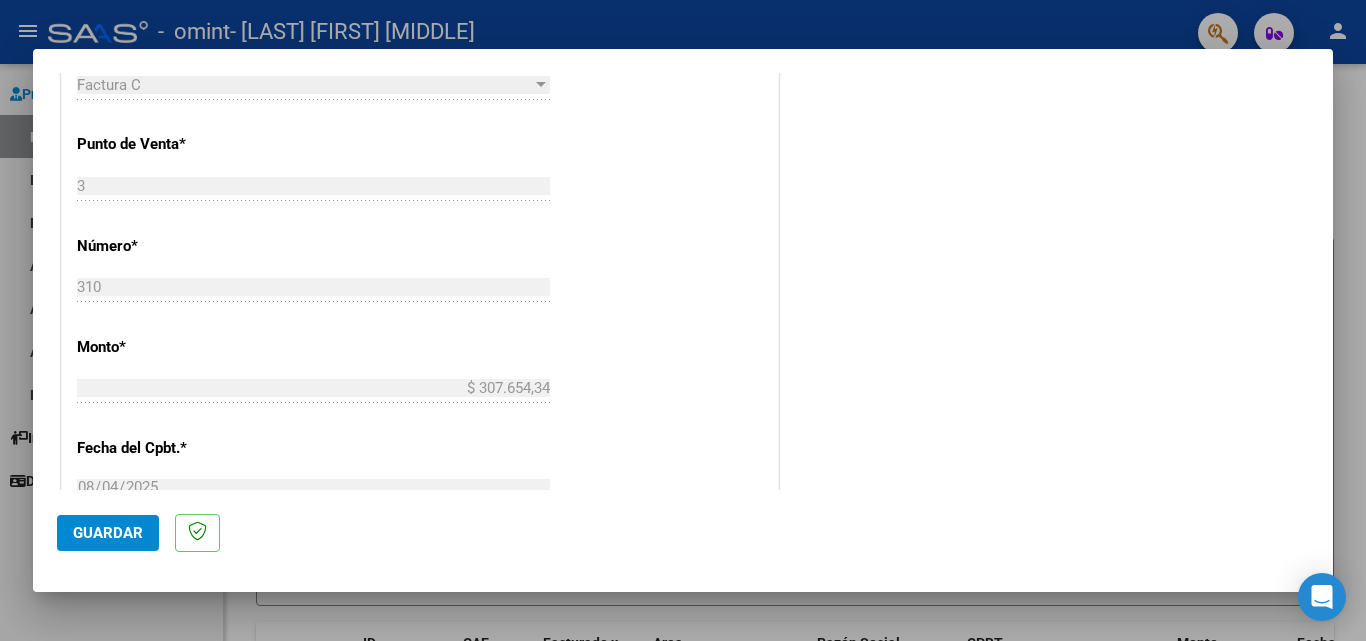 scroll, scrollTop: 817, scrollLeft: 0, axis: vertical 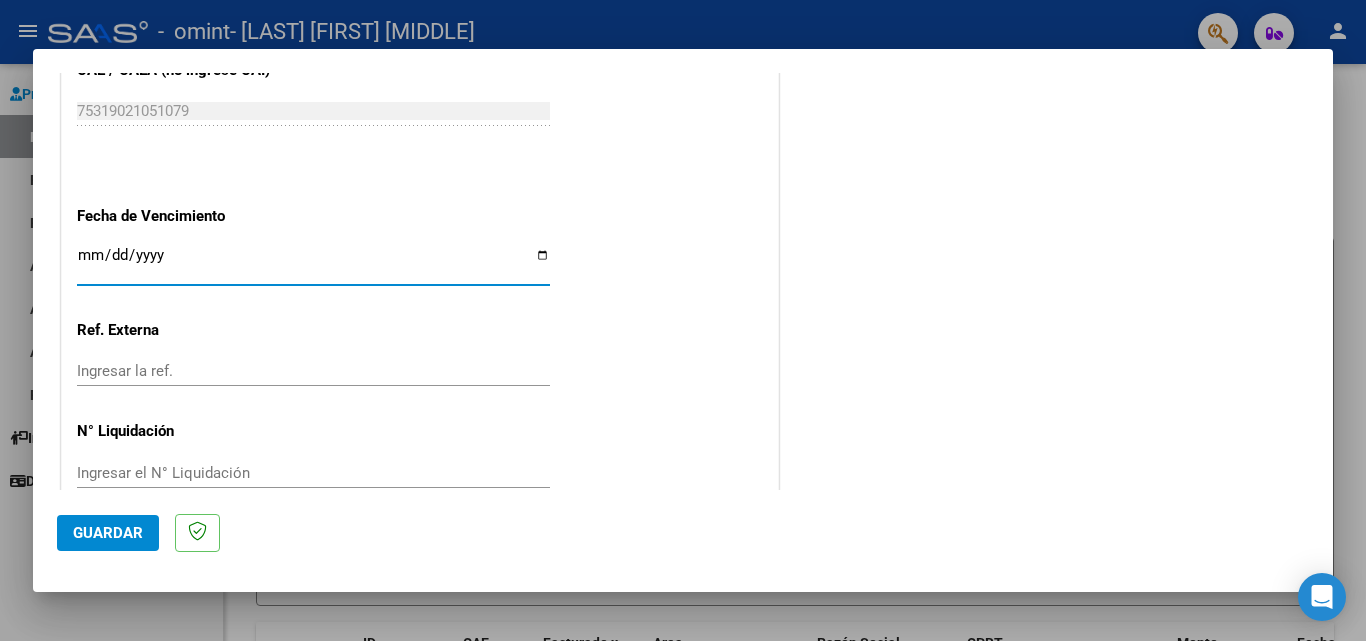 click on "Ingresar la fecha" at bounding box center [313, 263] 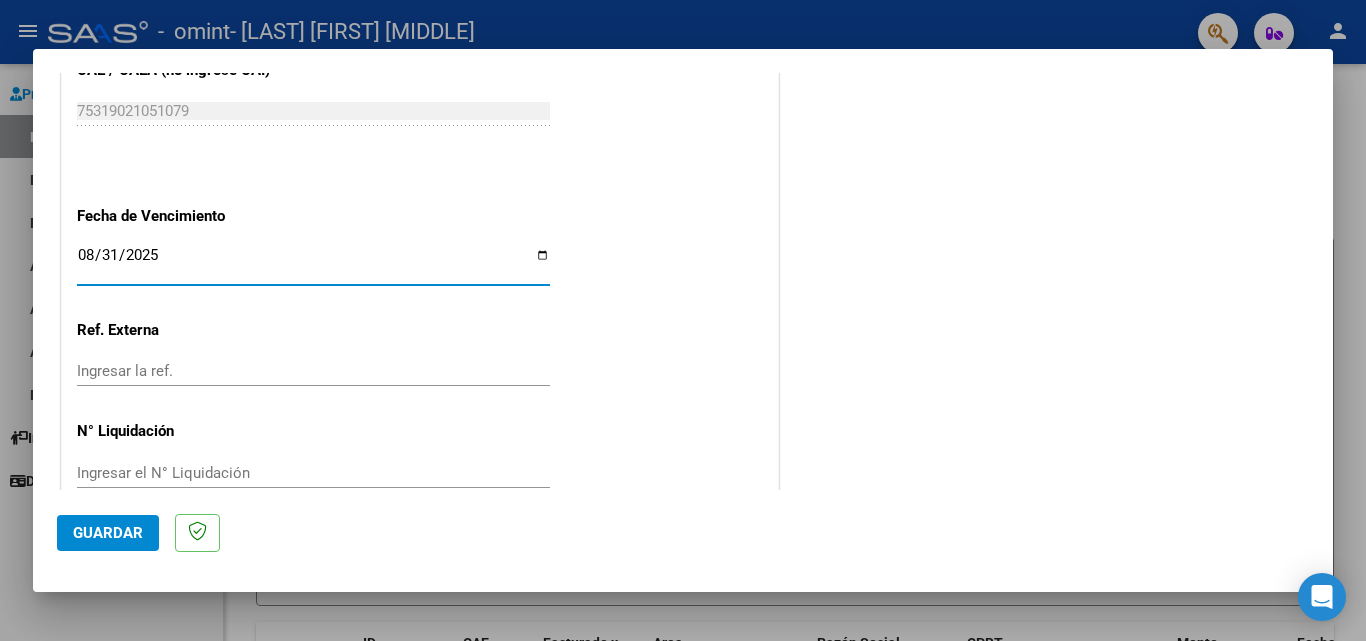 type on "2025-08-31" 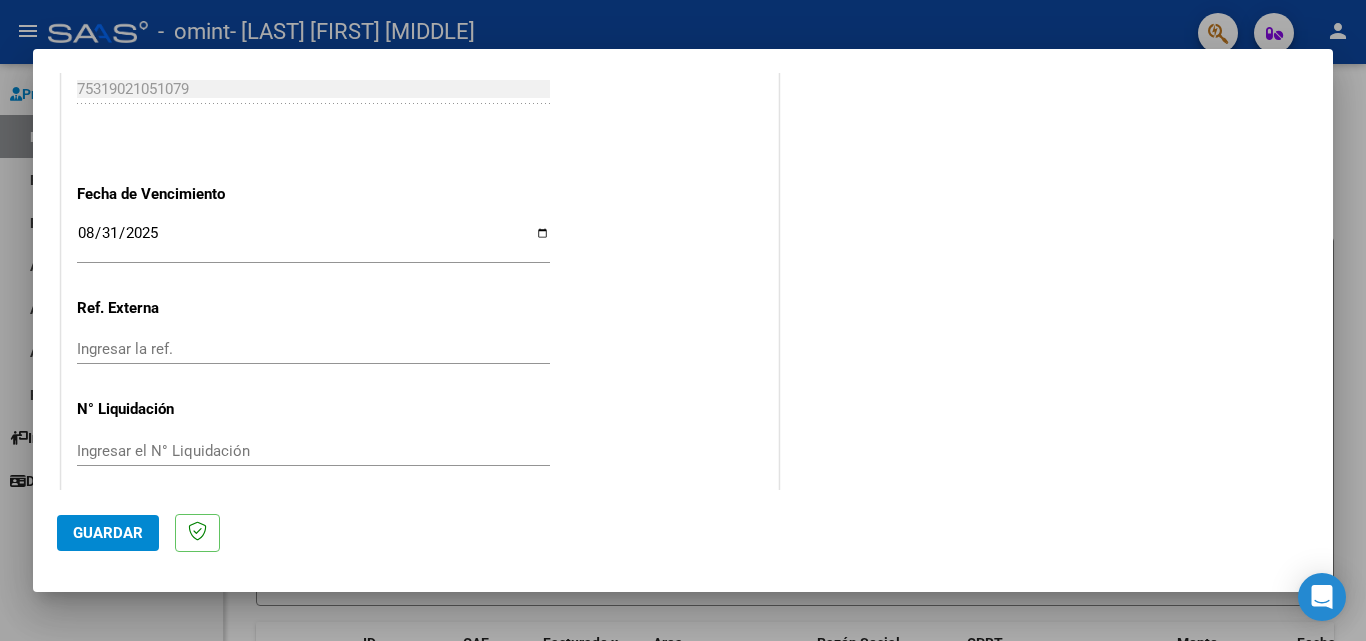 scroll, scrollTop: 1305, scrollLeft: 0, axis: vertical 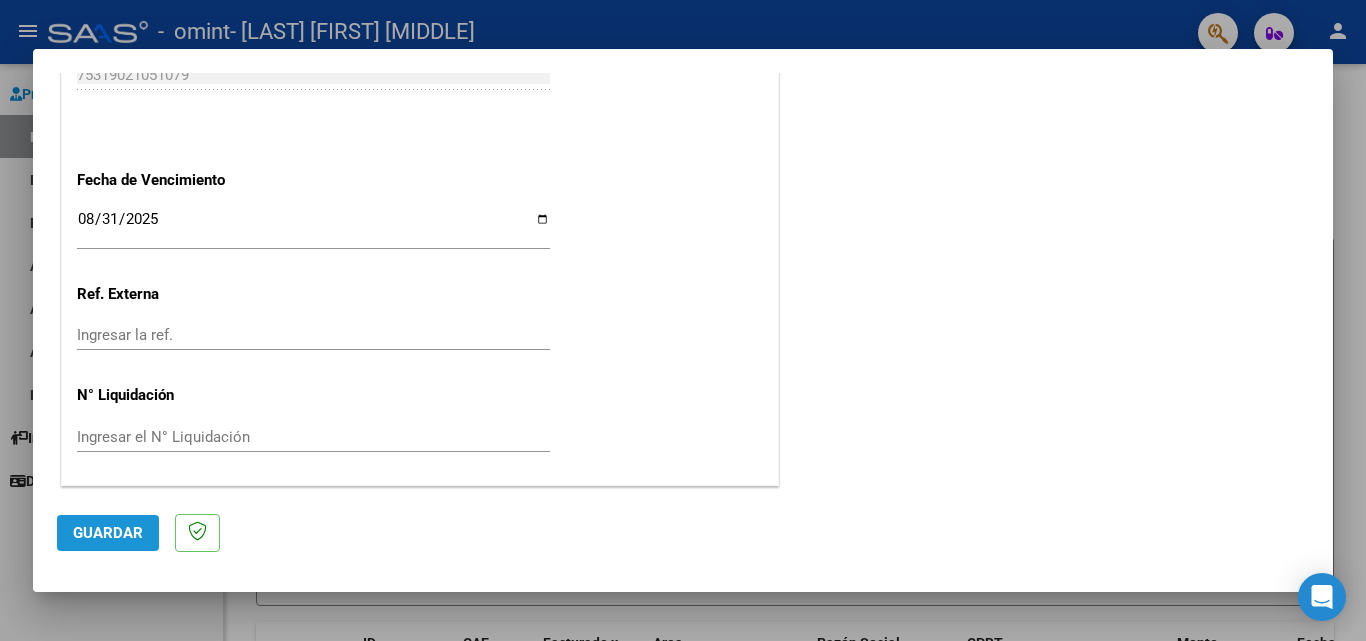 click on "Guardar" 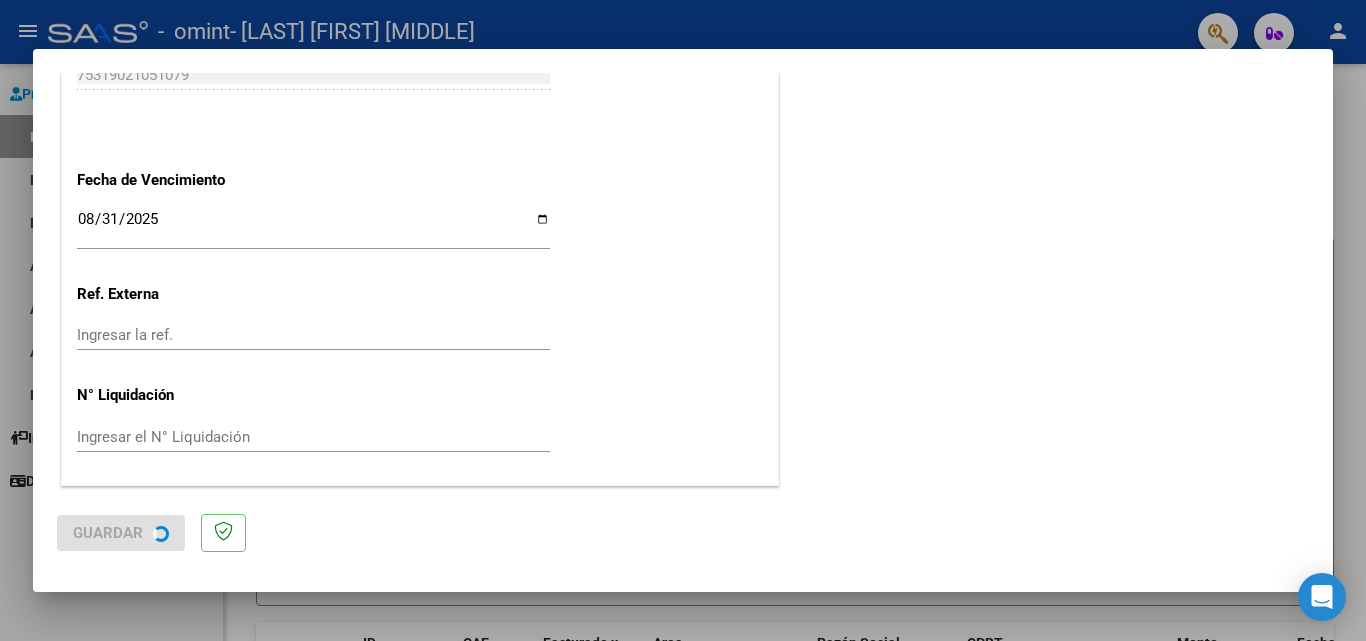 scroll, scrollTop: 0, scrollLeft: 0, axis: both 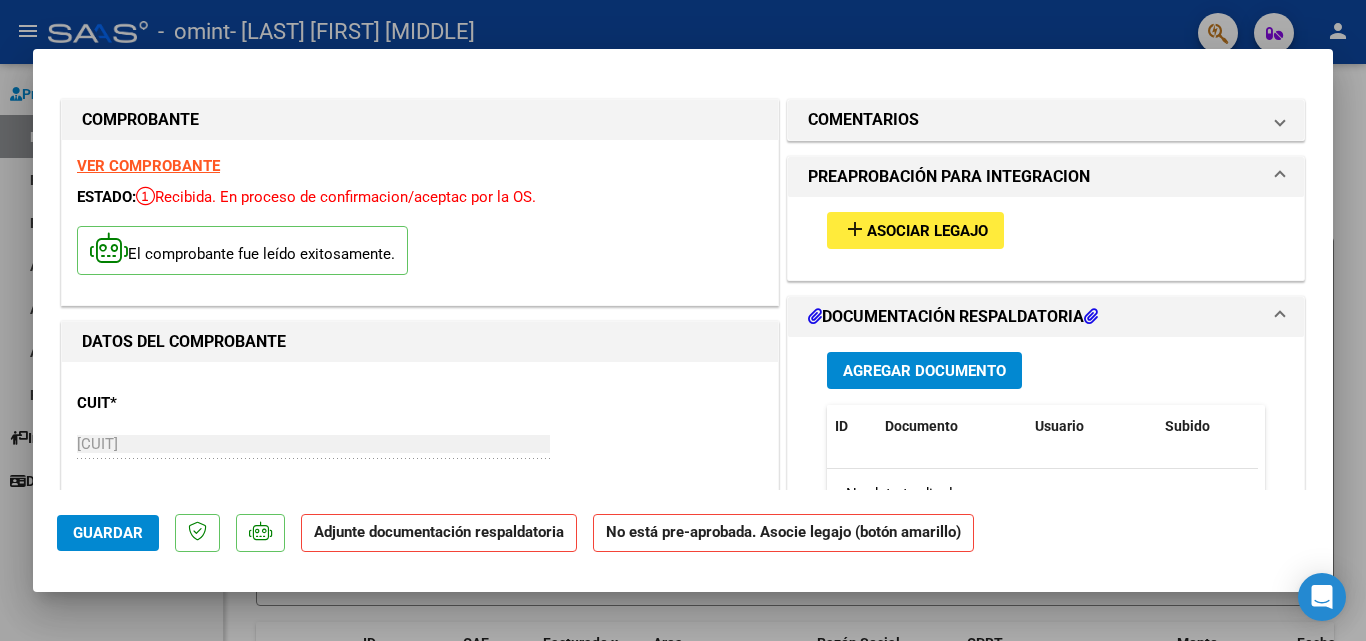 click on "No está pre-aprobada. Asocie legajo (botón amarillo)" 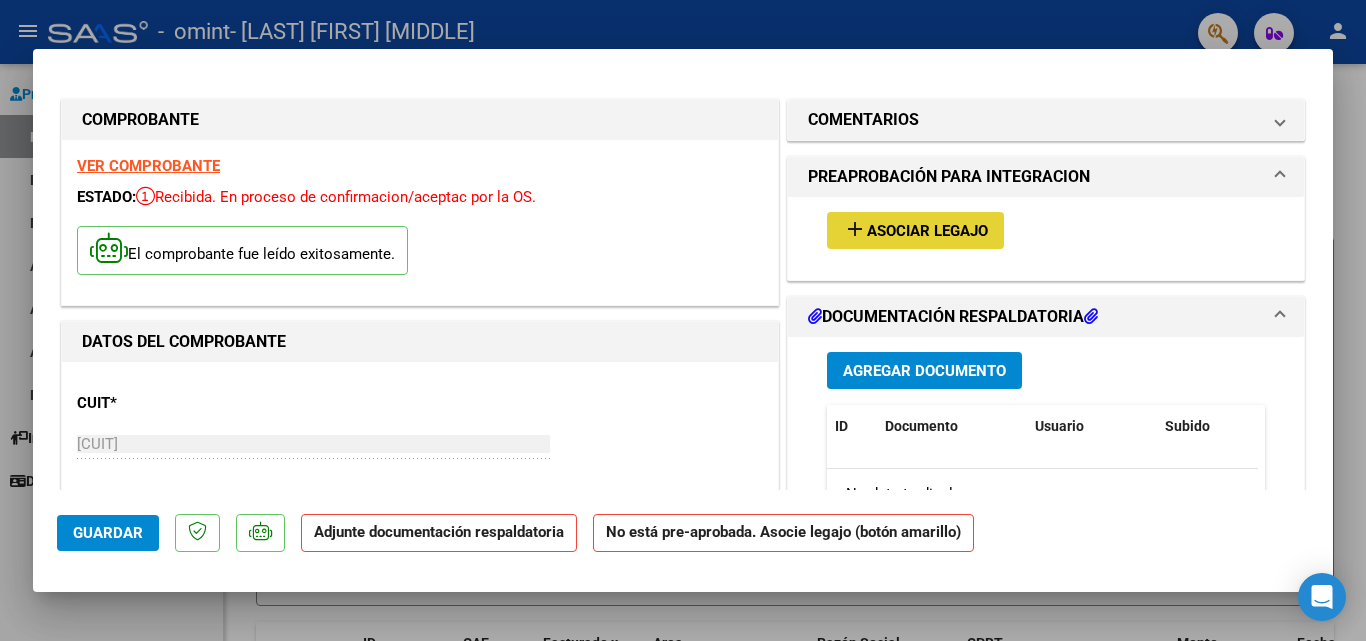 click on "Asociar Legajo" at bounding box center [927, 231] 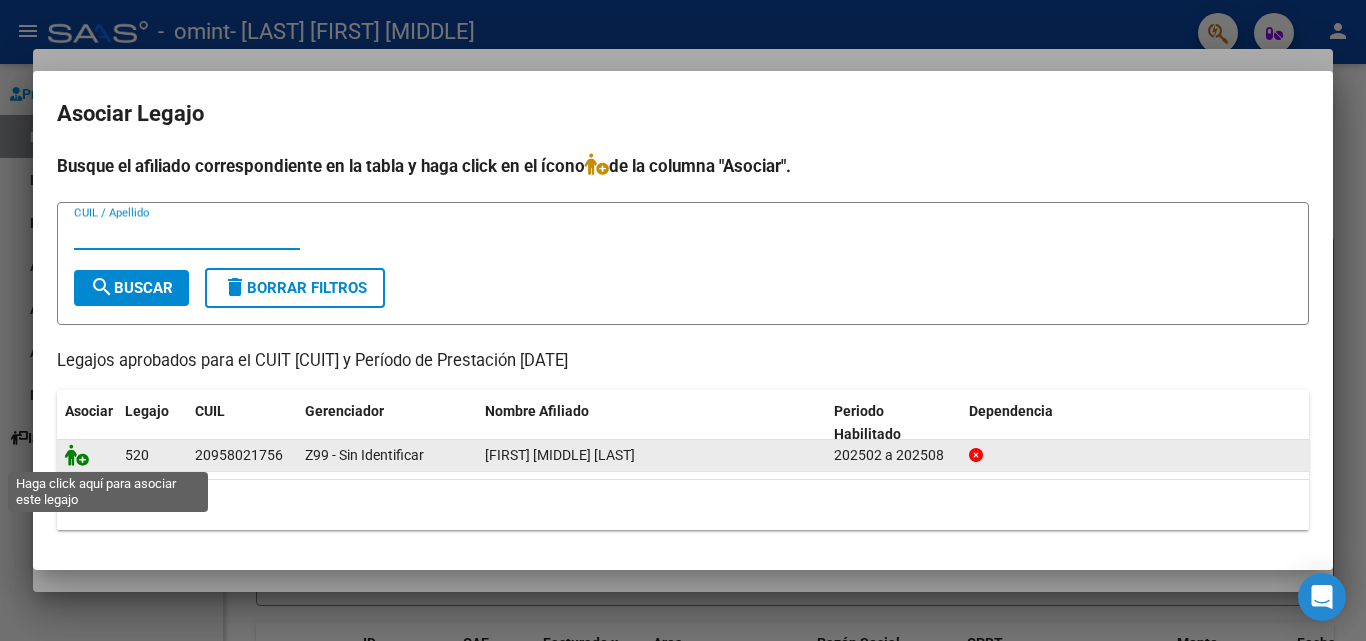 click 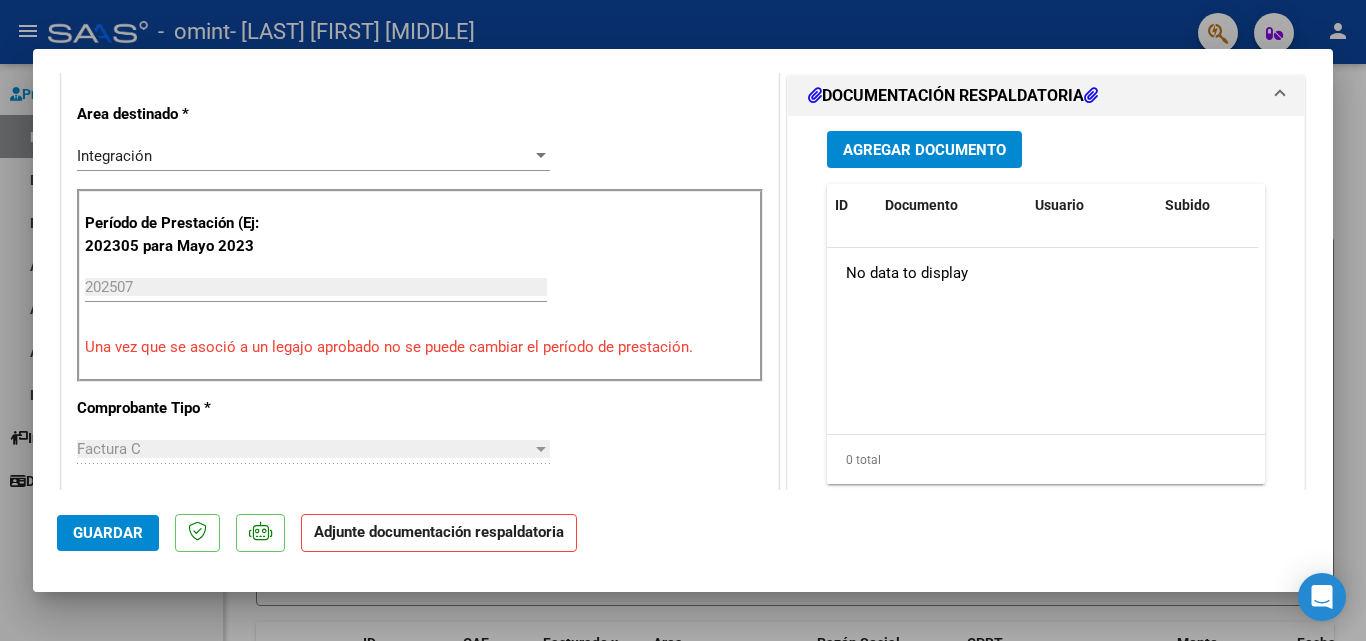scroll, scrollTop: 461, scrollLeft: 0, axis: vertical 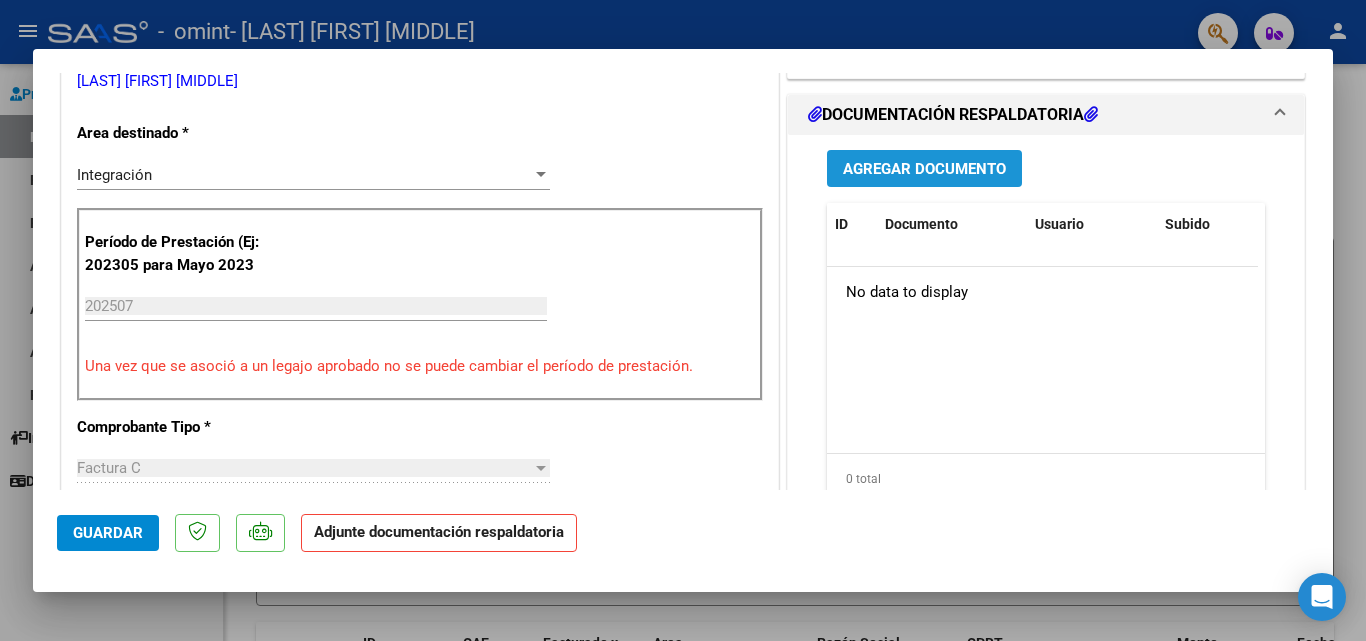 click on "Agregar Documento" at bounding box center [924, 169] 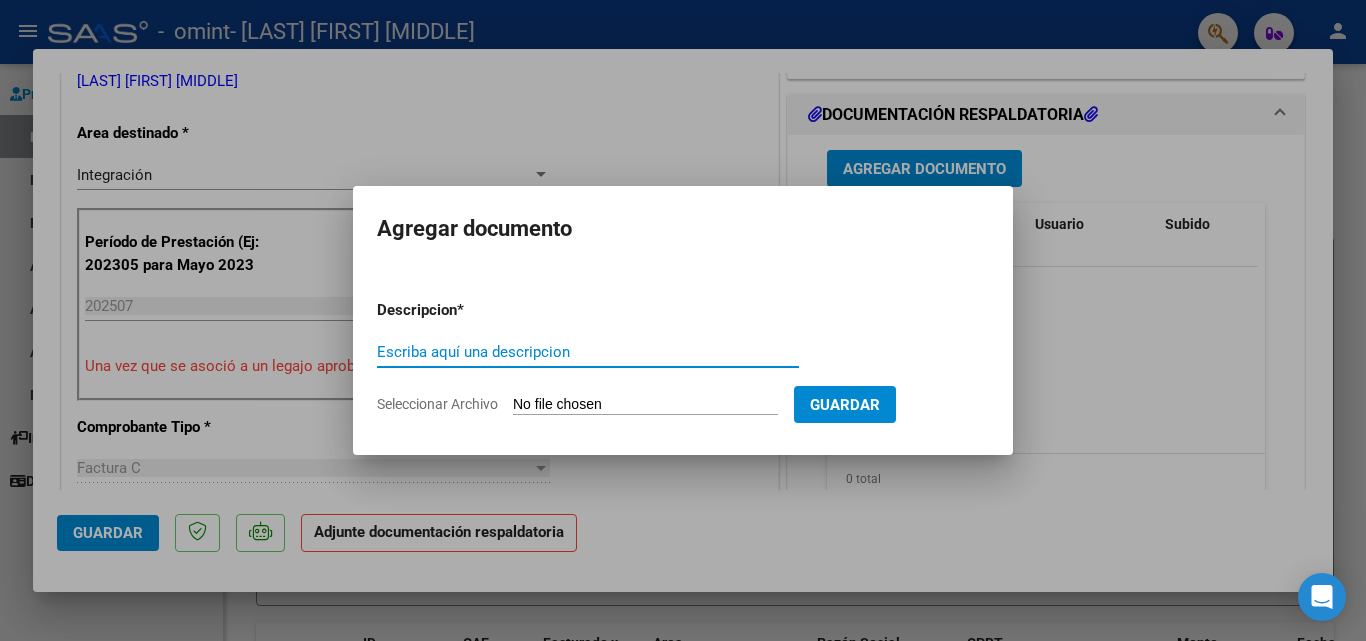 click on "Escriba aquí una descripcion" at bounding box center [588, 352] 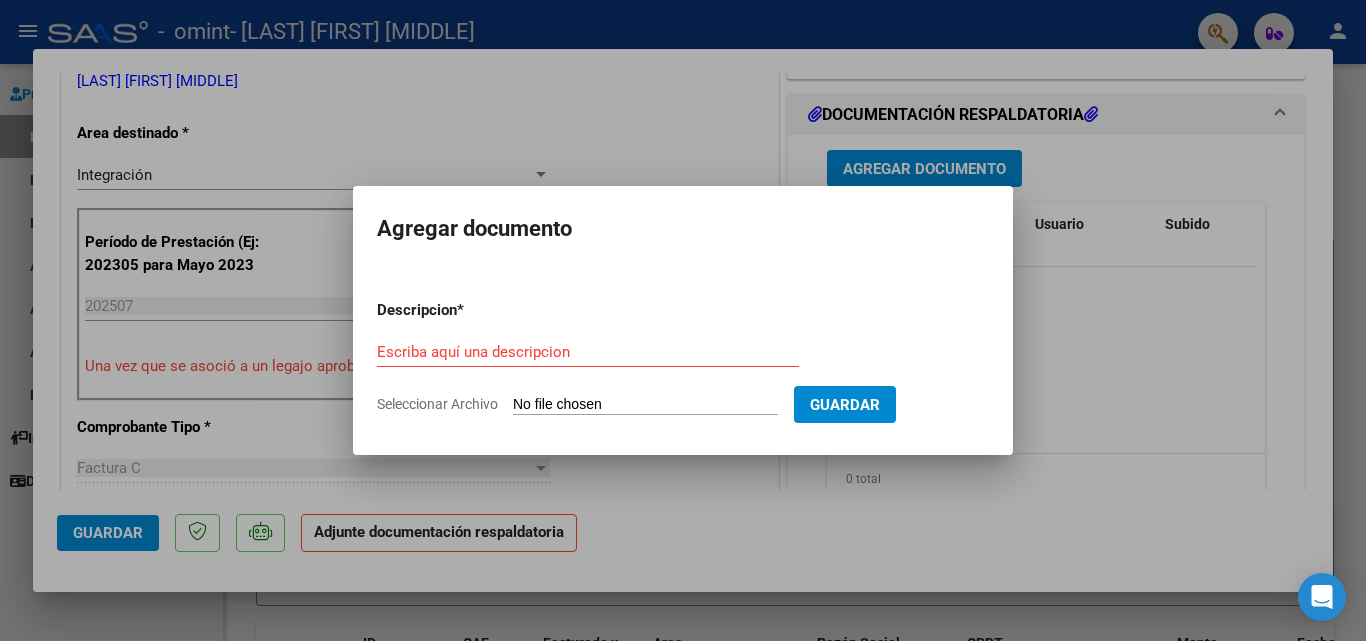 click on "Seleccionar Archivo" at bounding box center [645, 405] 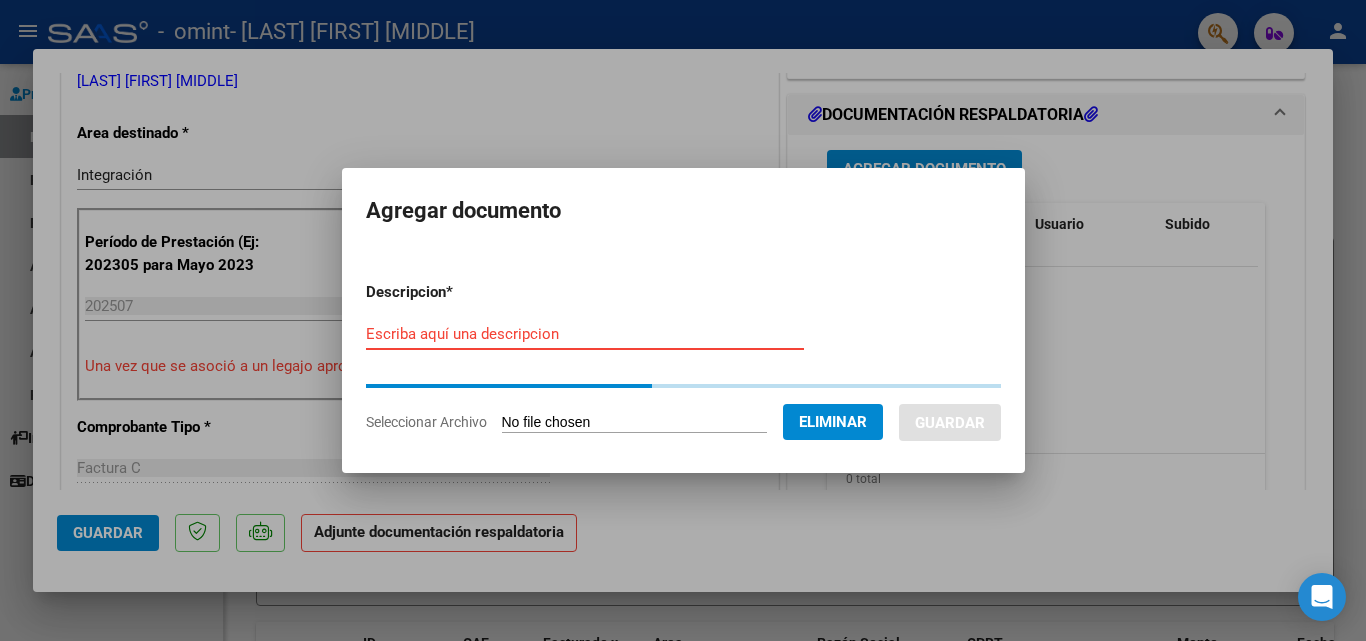 click on "Escriba aquí una descripcion" at bounding box center [585, 334] 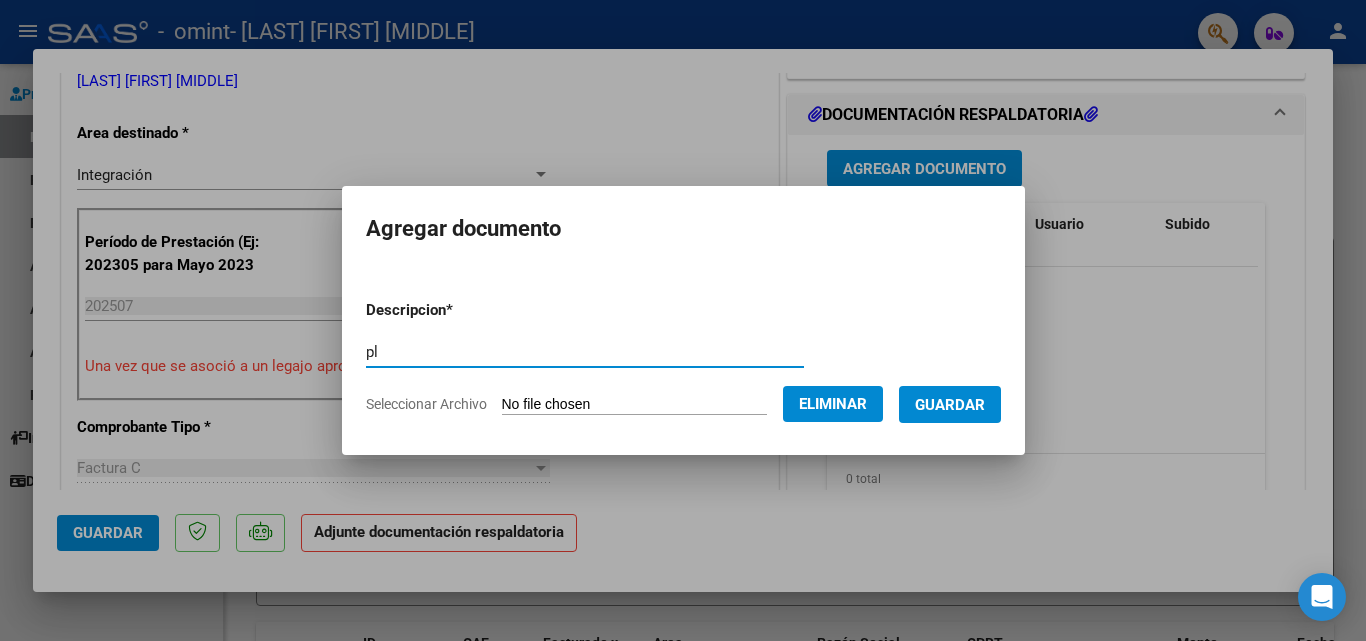 type on "p" 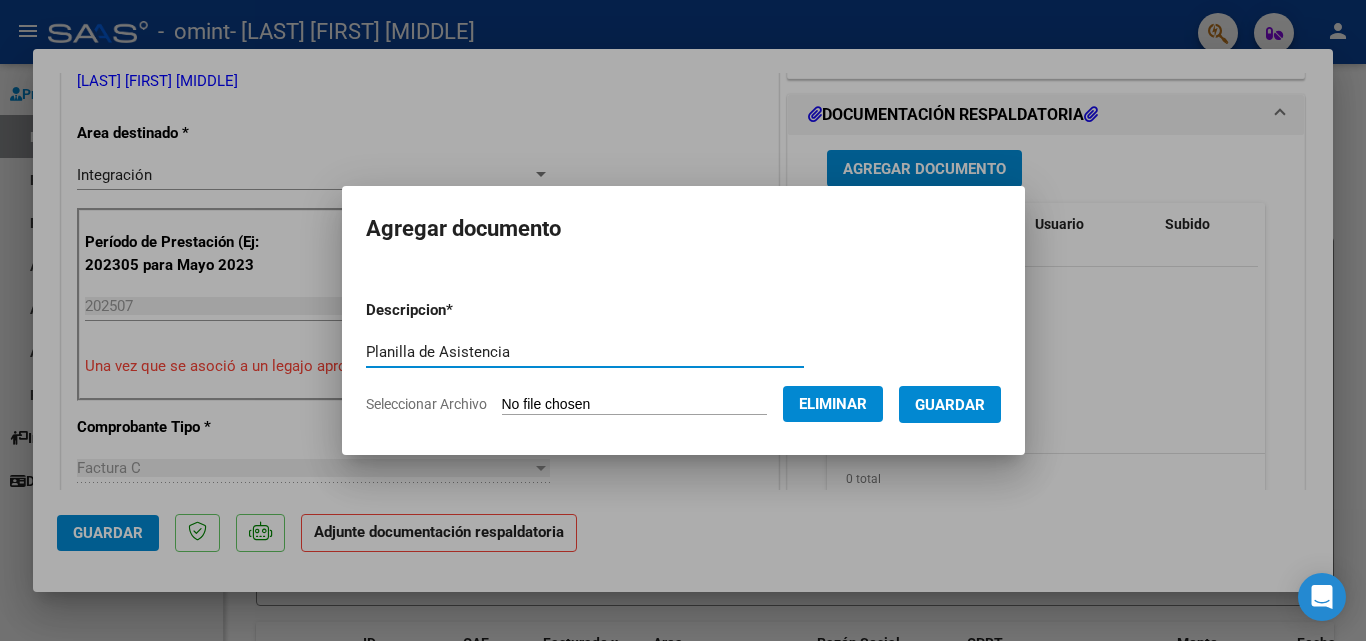 type on "Planilla de Asistencia" 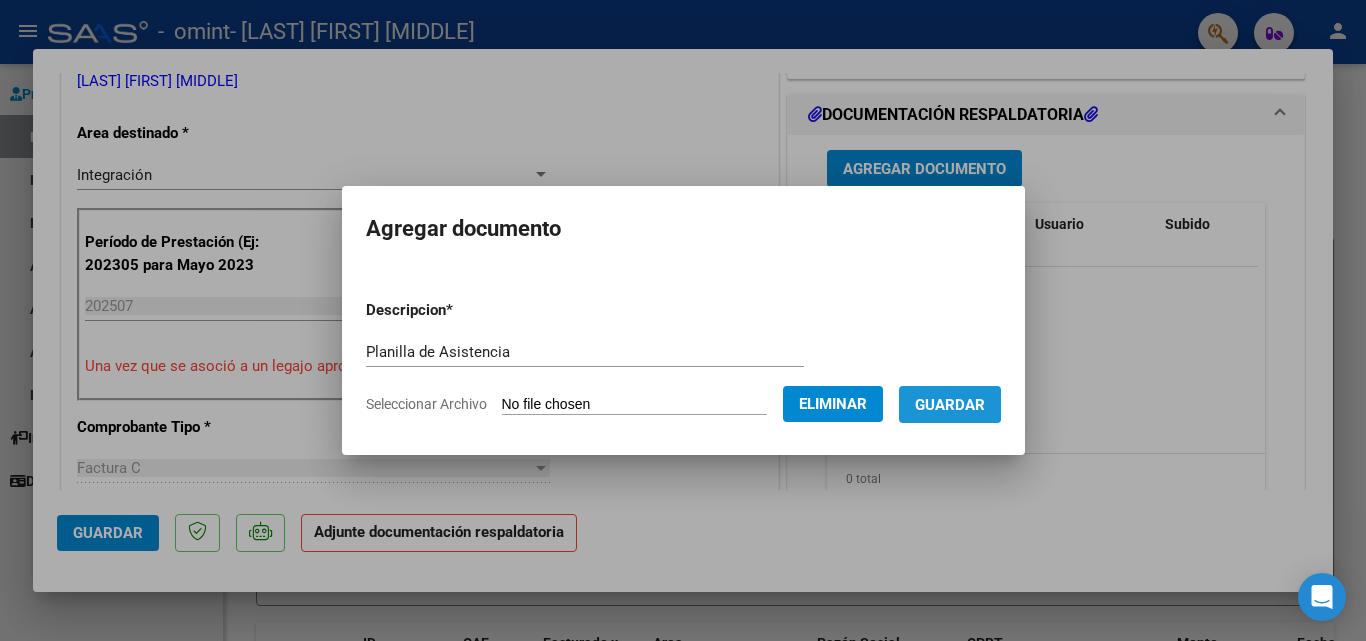 click on "Guardar" at bounding box center (950, 404) 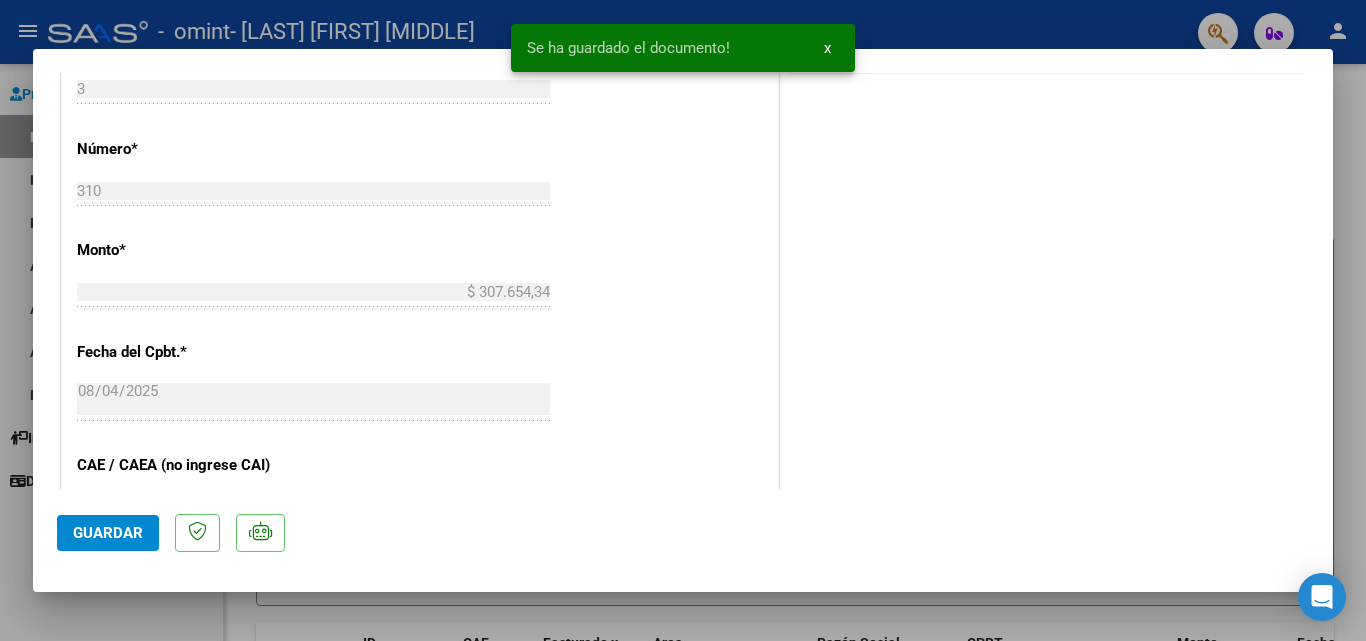 scroll, scrollTop: 945, scrollLeft: 0, axis: vertical 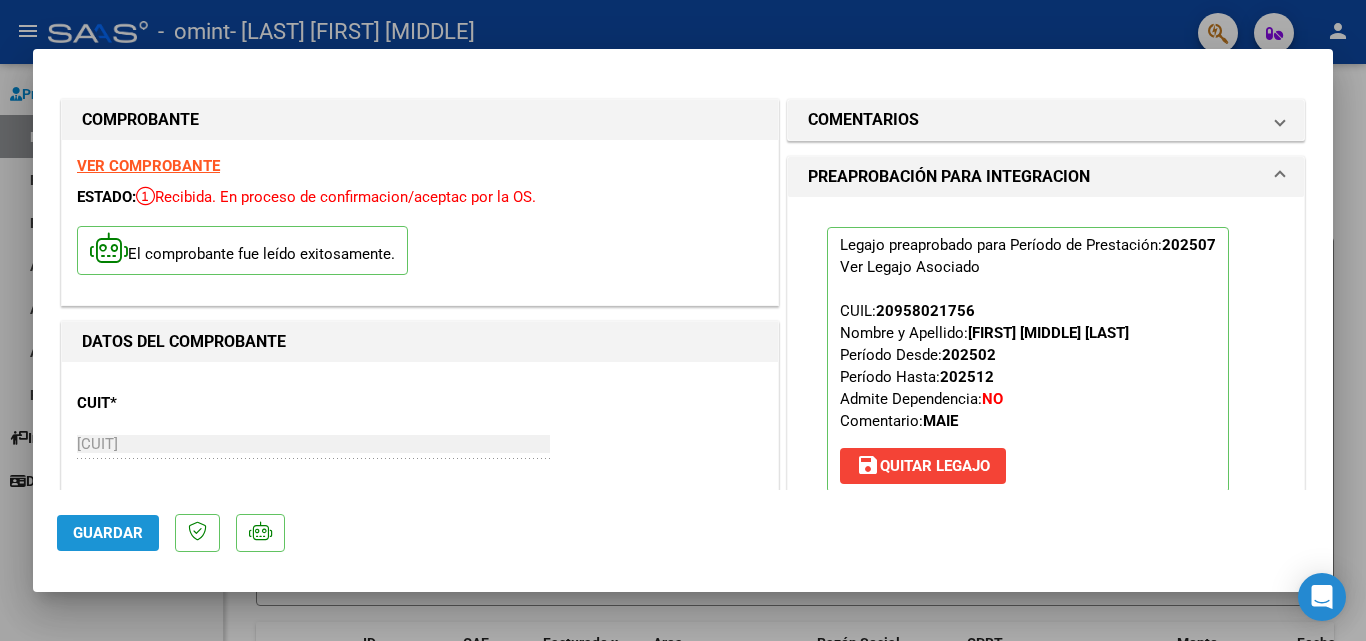 click on "Guardar" 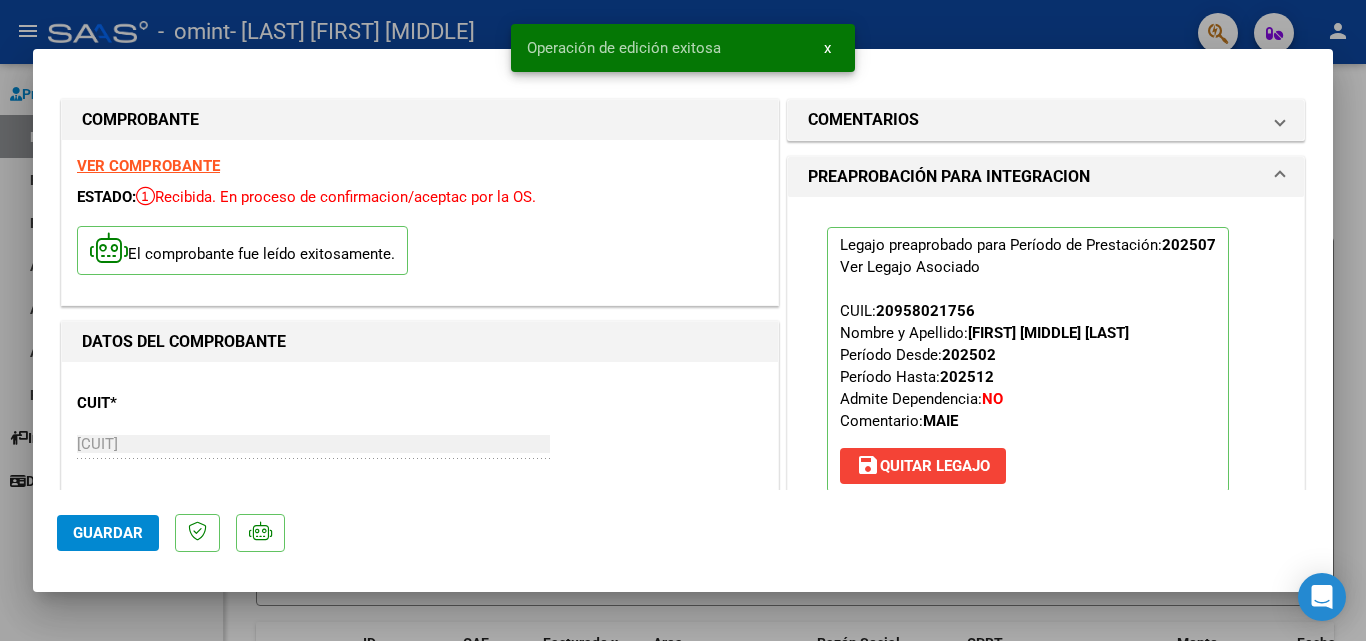 click at bounding box center [683, 320] 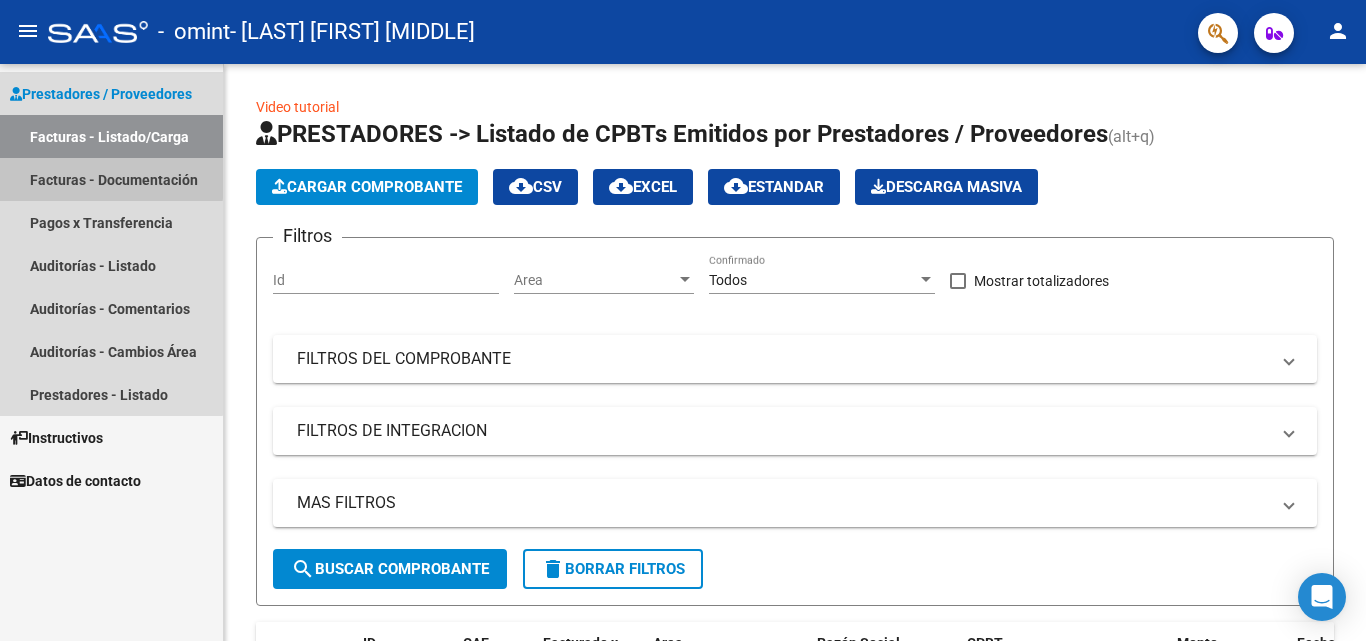 click on "Facturas - Documentación" at bounding box center [111, 179] 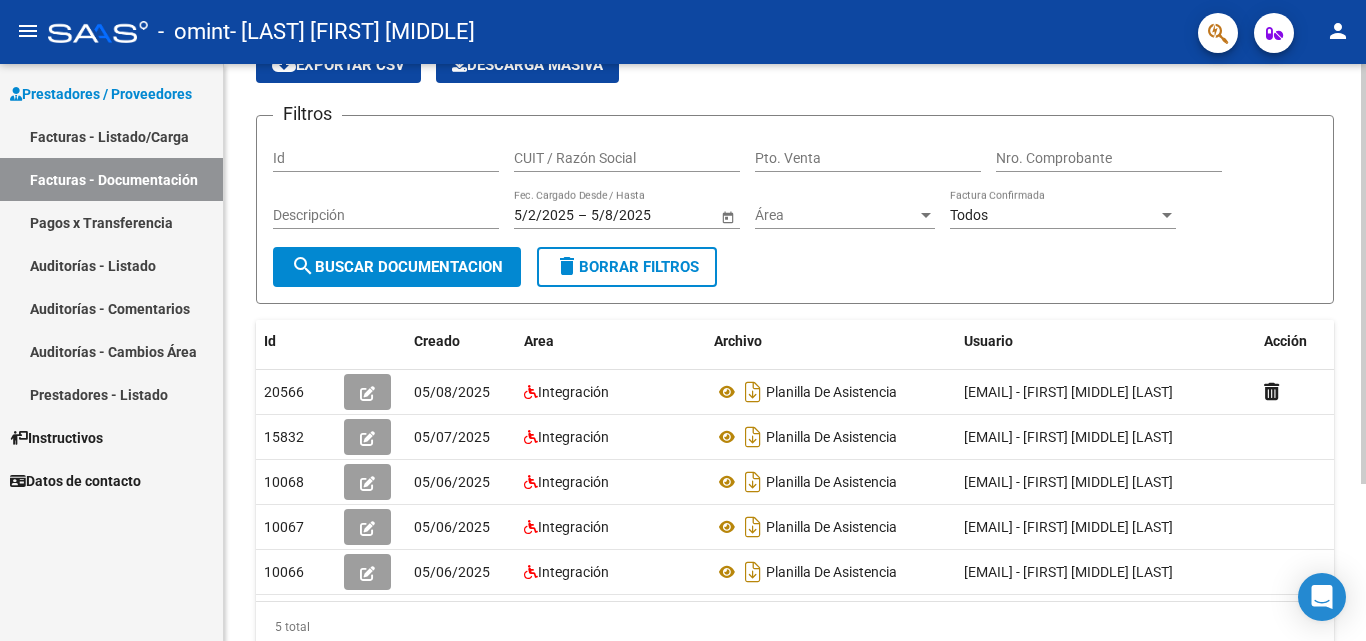 click 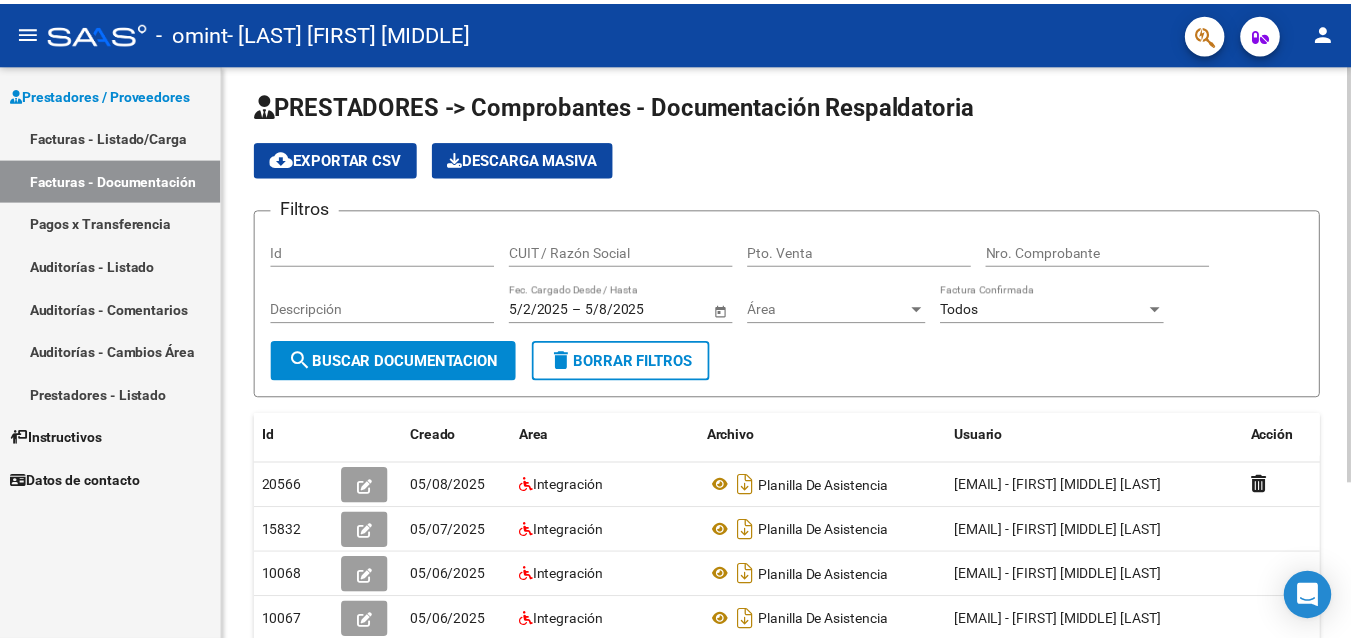 scroll, scrollTop: 0, scrollLeft: 0, axis: both 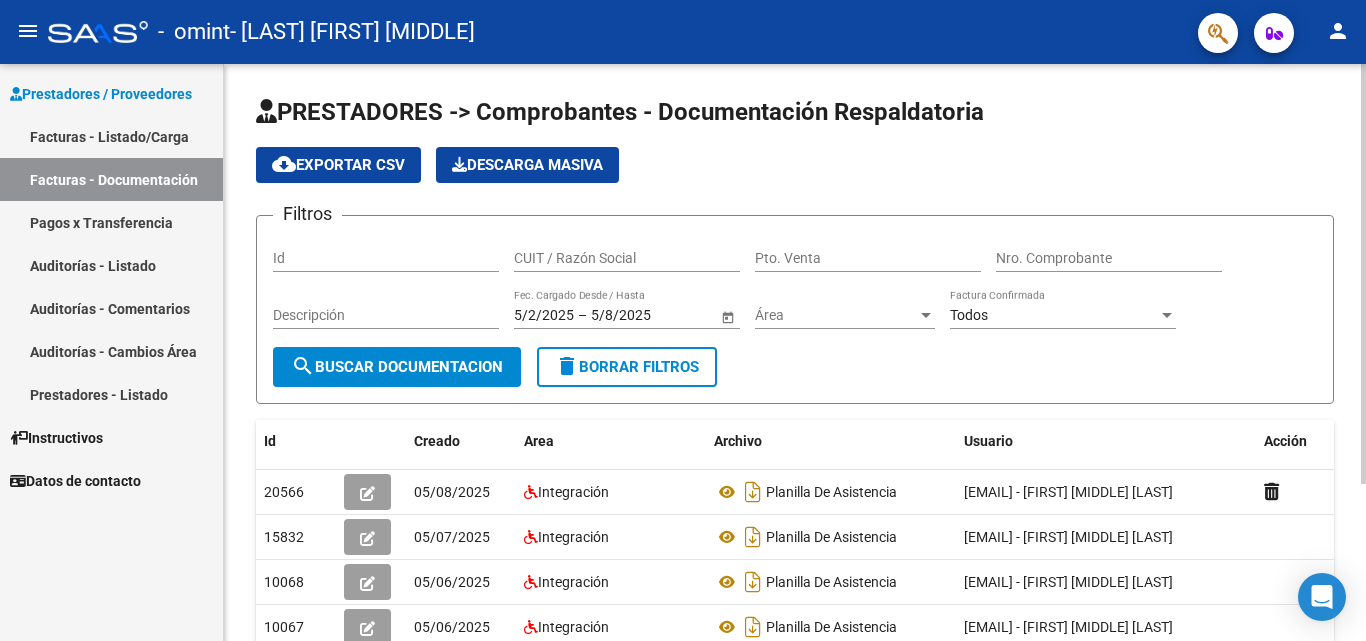 click 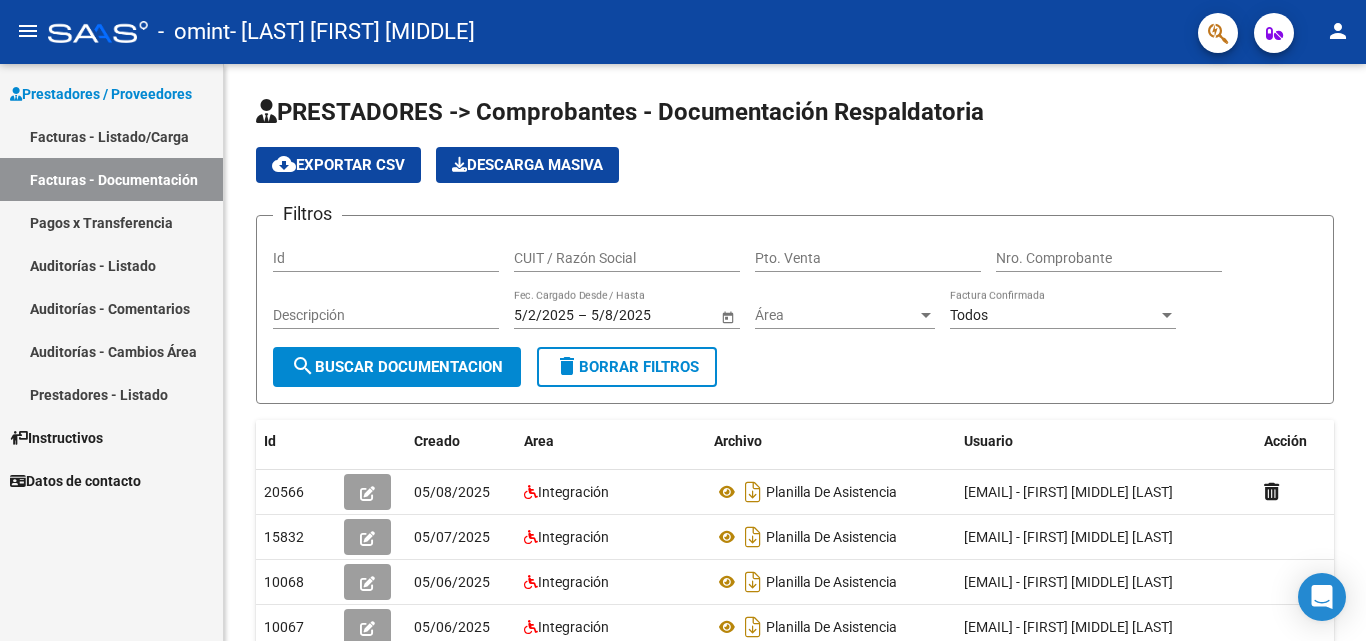 click on "person" 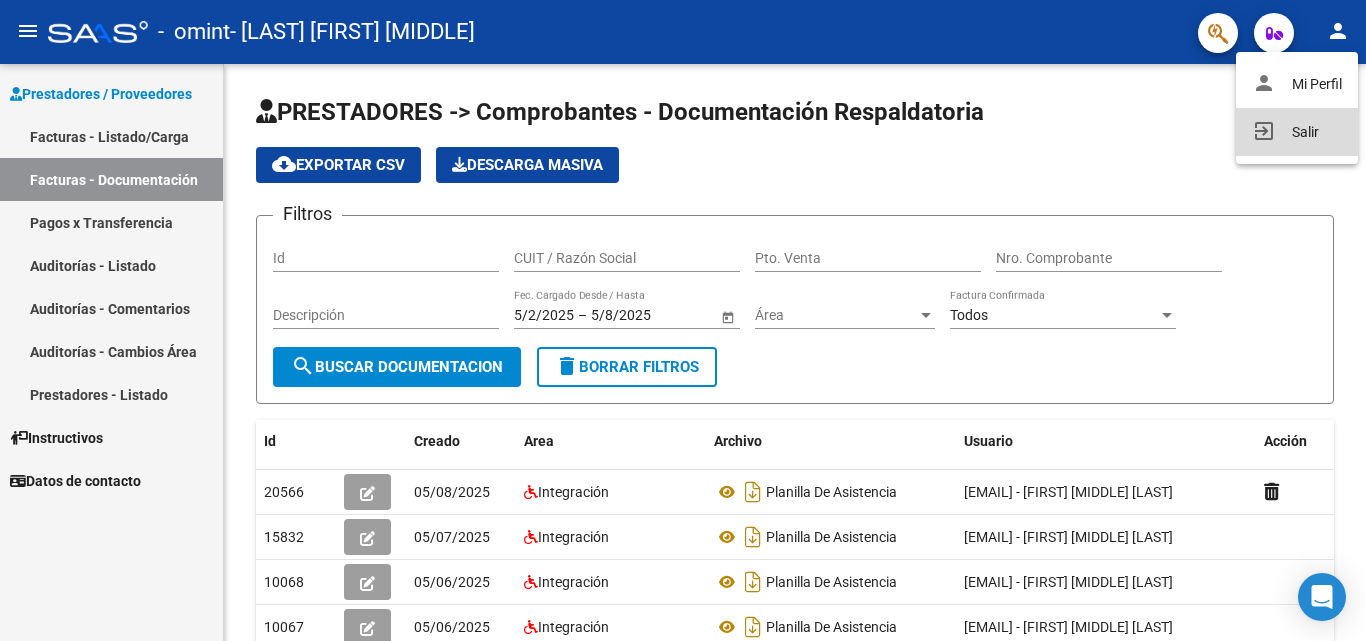 click on "exit_to_app  Salir" at bounding box center (1297, 132) 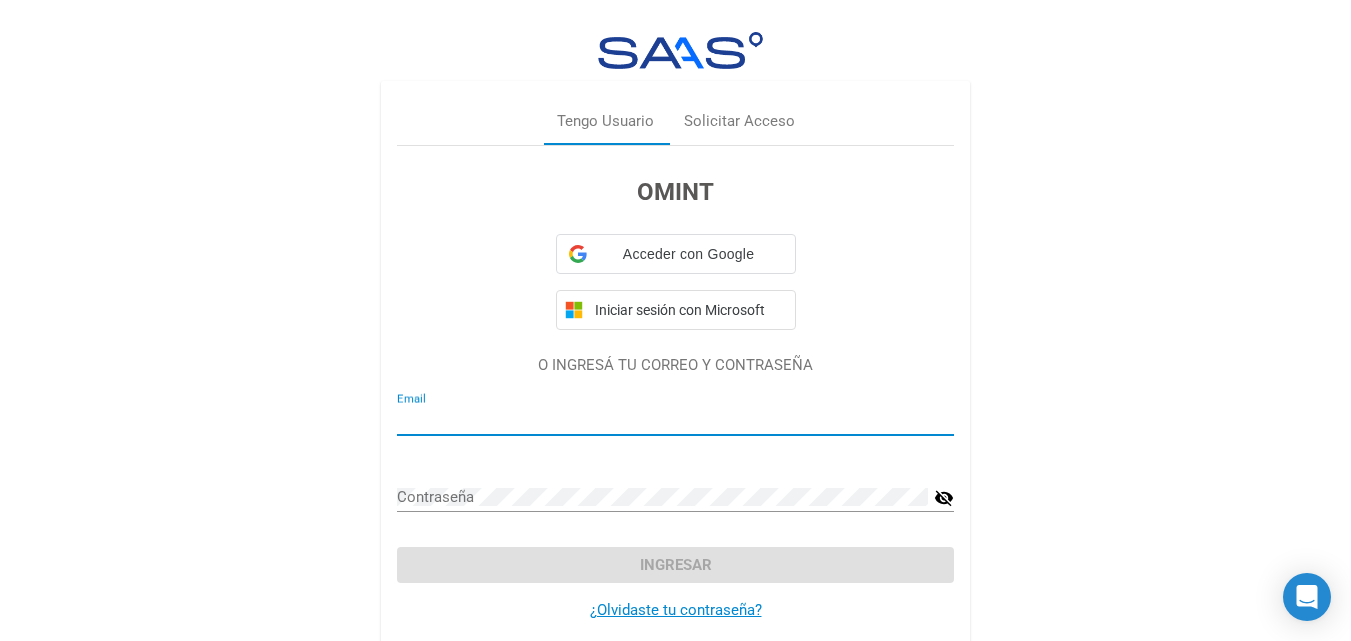 type on "[EMAIL]" 